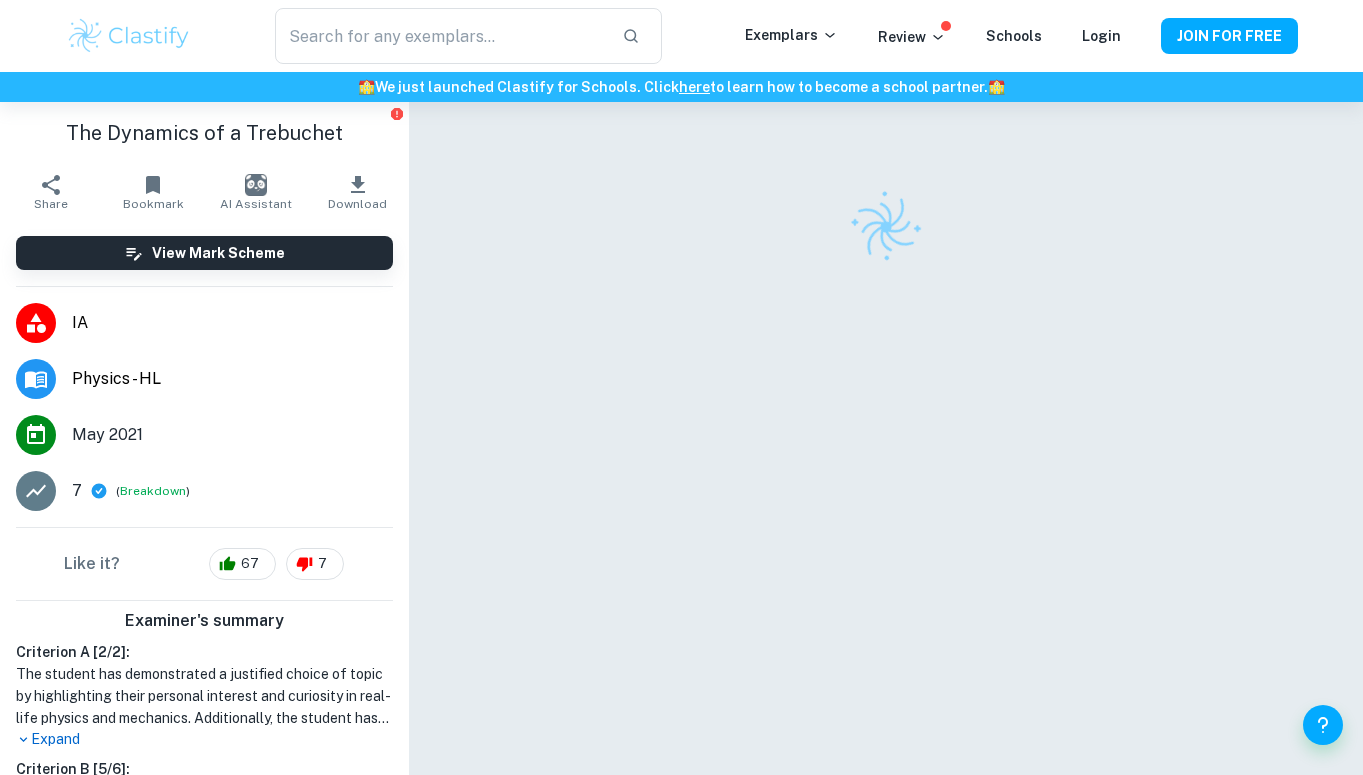 scroll, scrollTop: 0, scrollLeft: 0, axis: both 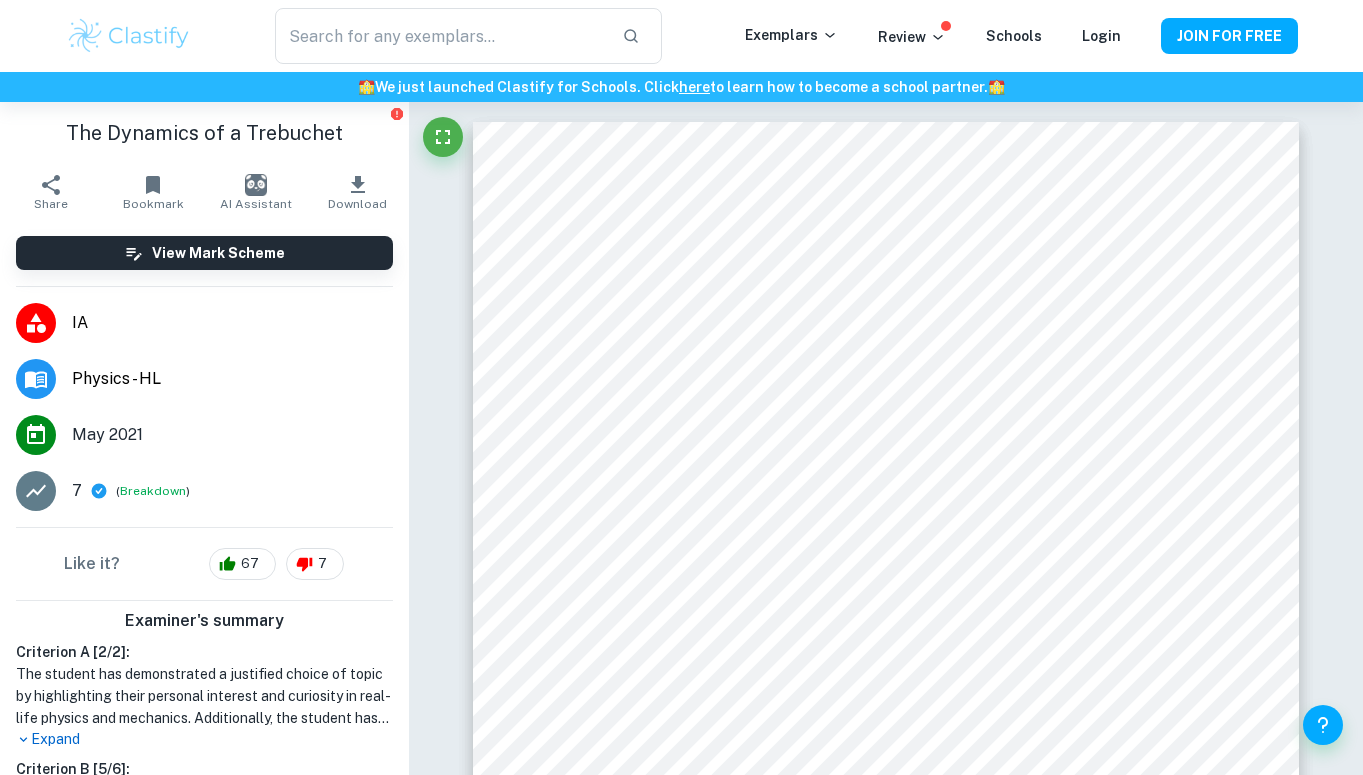 click at bounding box center [129, 36] 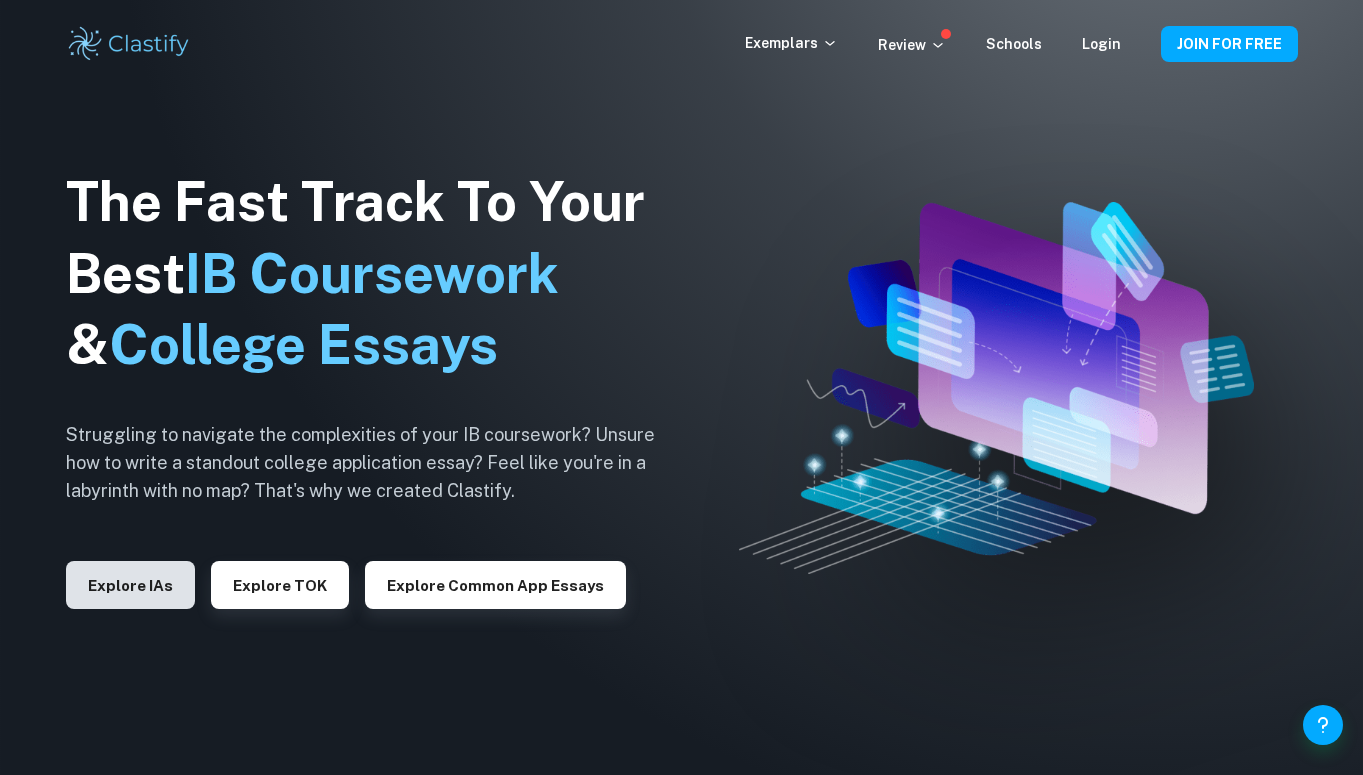 drag, startPoint x: 155, startPoint y: 611, endPoint x: 146, endPoint y: 601, distance: 13.453624 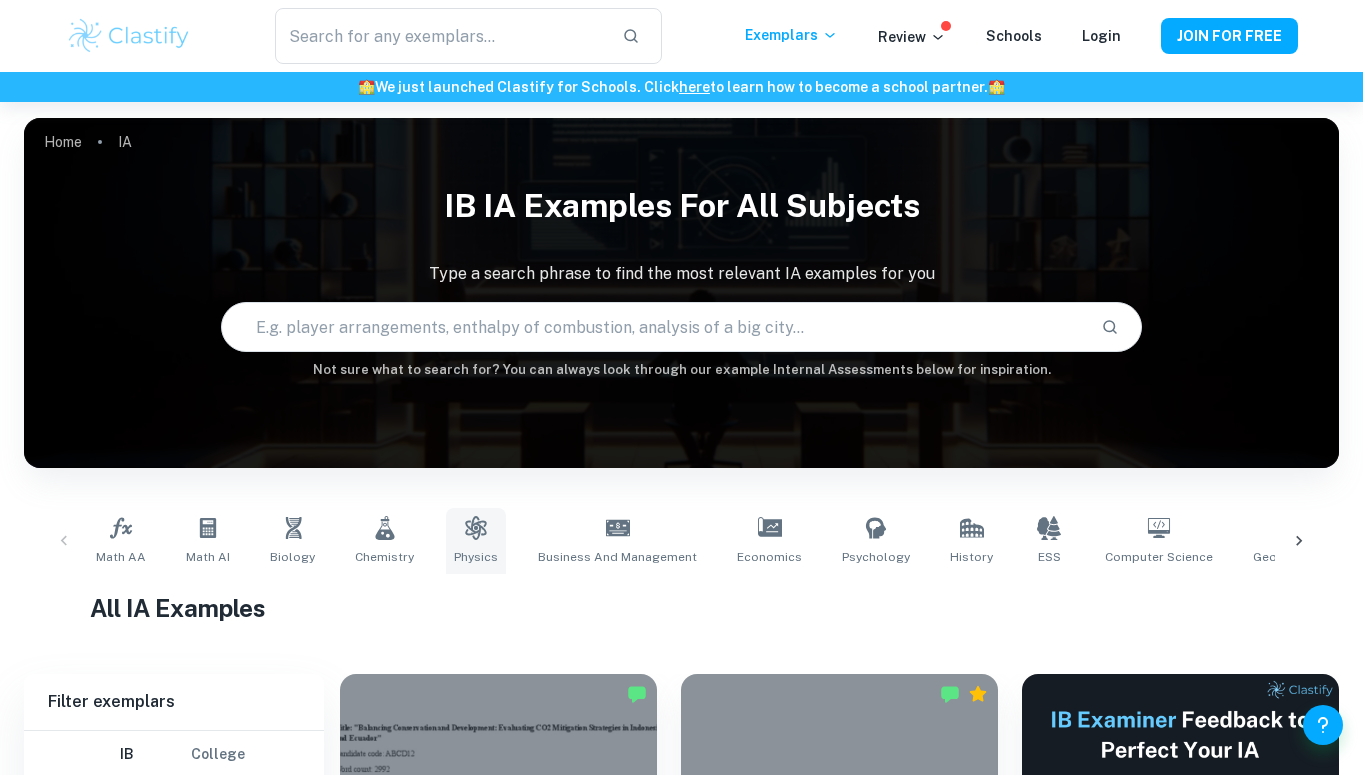 click on "Physics" at bounding box center (476, 541) 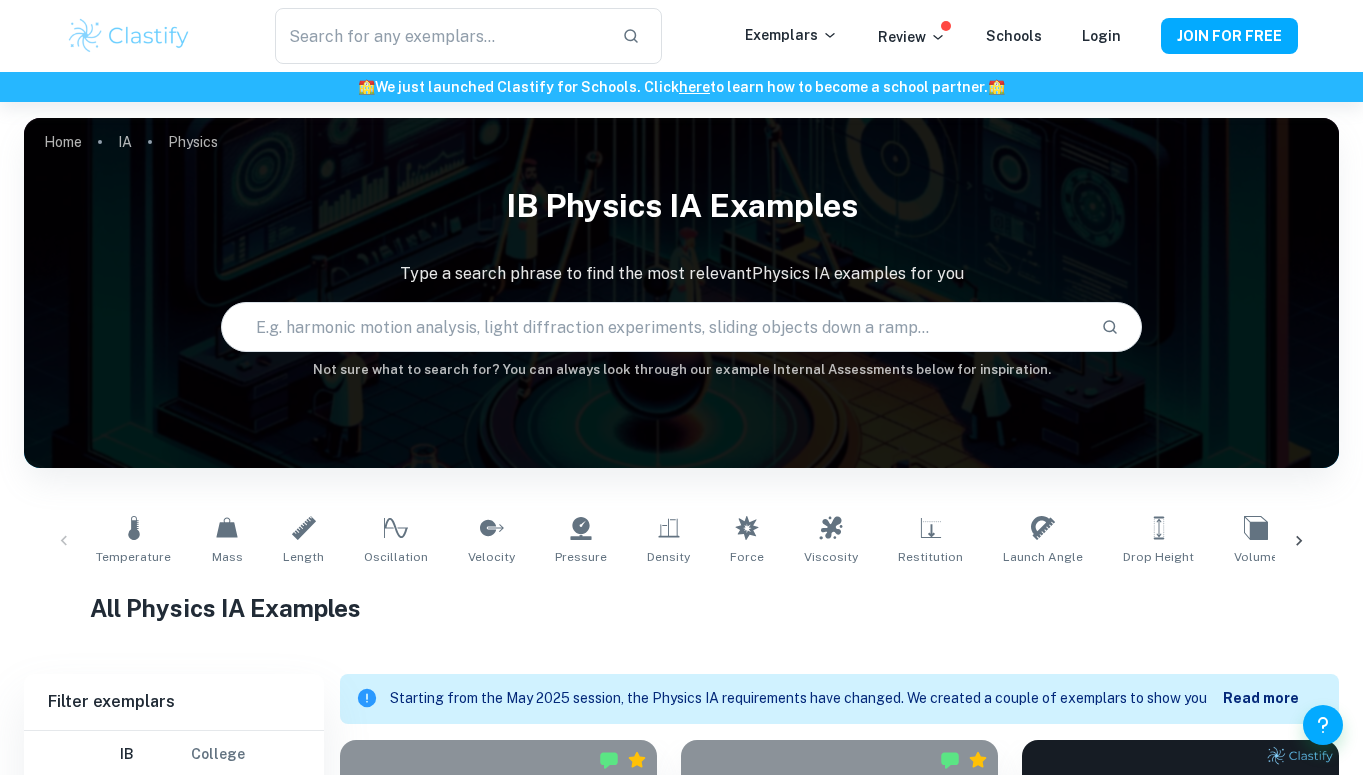 scroll, scrollTop: 292, scrollLeft: 0, axis: vertical 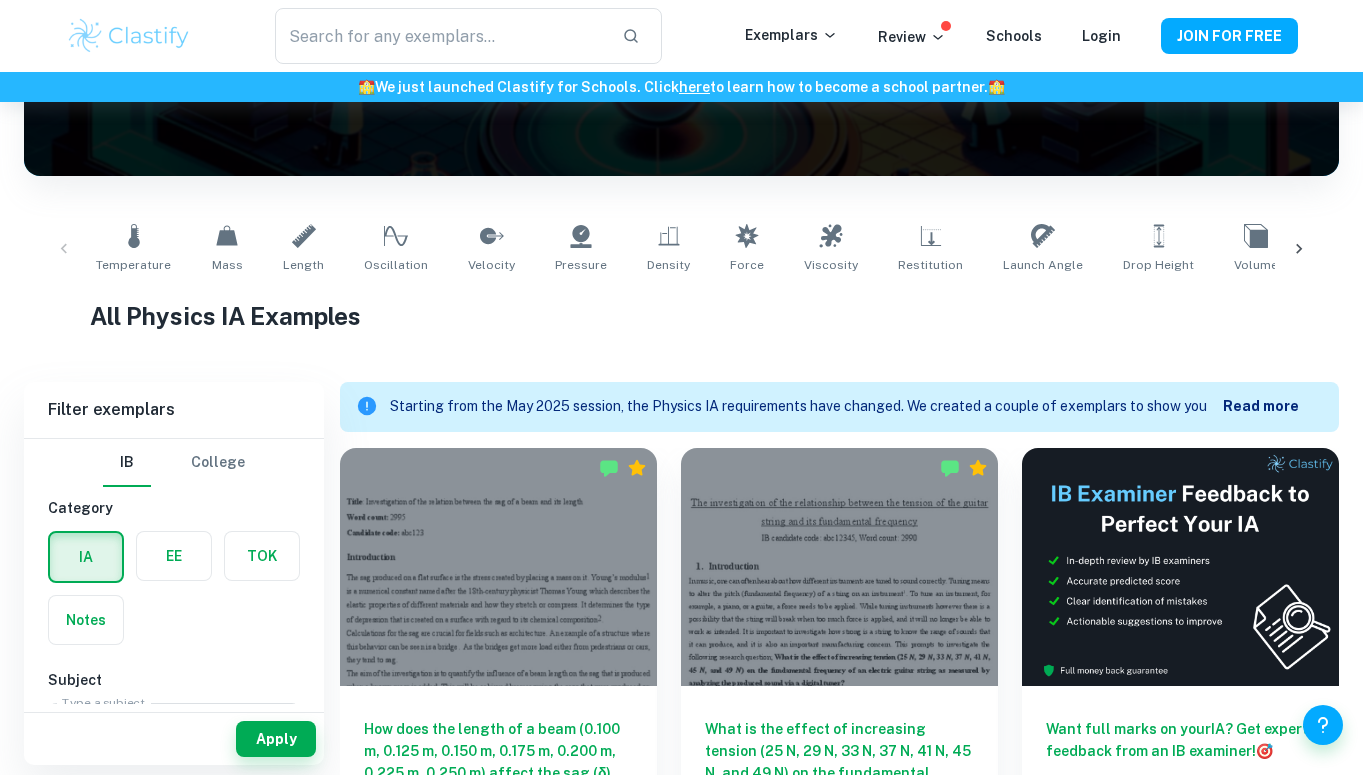 click at bounding box center (1299, 249) 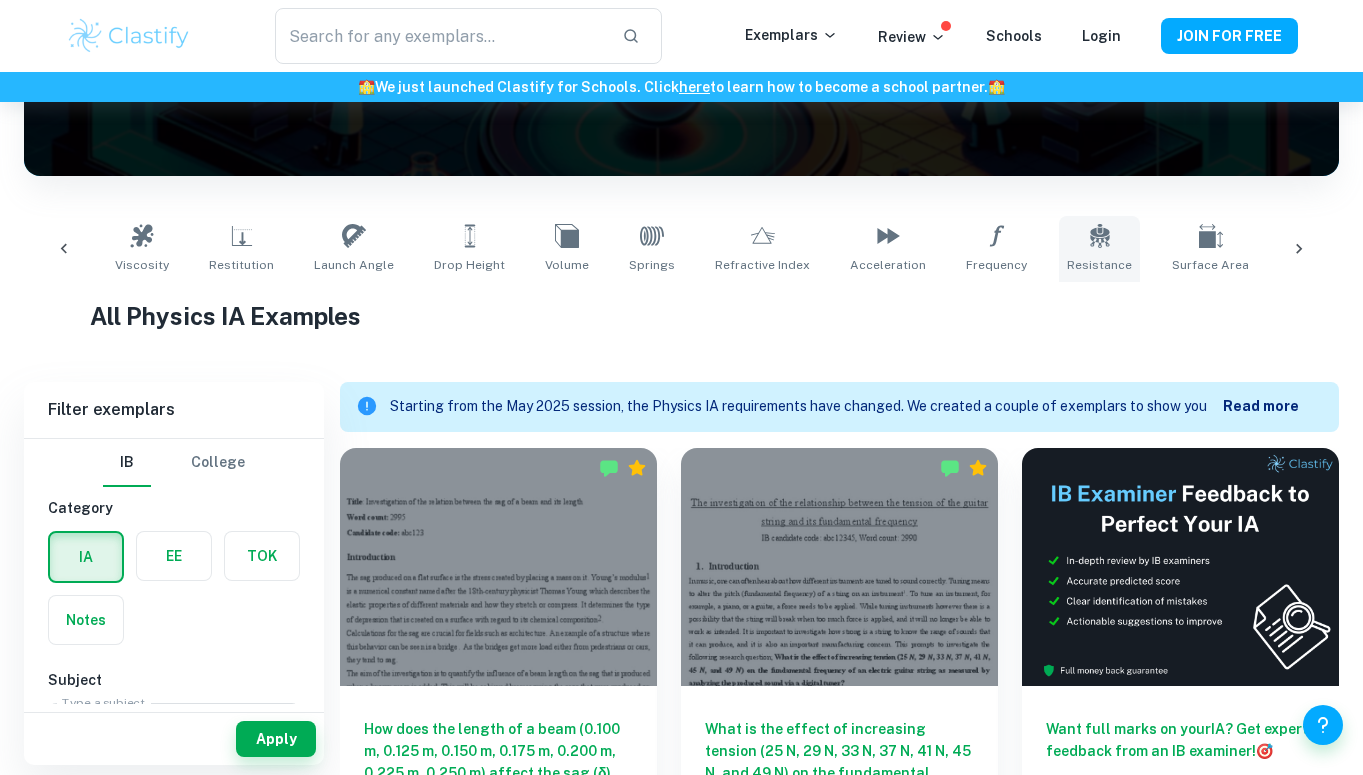 scroll, scrollTop: 0, scrollLeft: 695, axis: horizontal 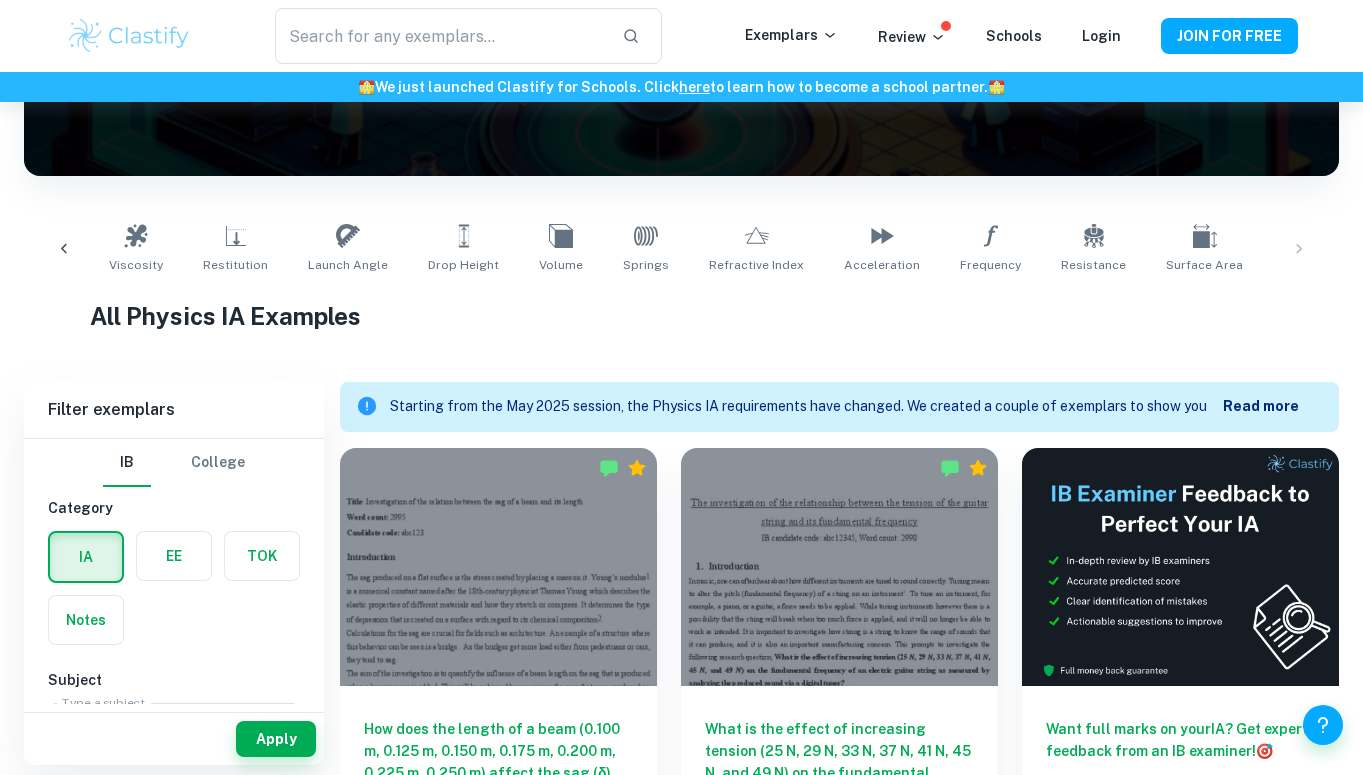 click on "Temperature Mass Length Oscillation Velocity Pressure Density Force Viscosity Restitution Launch Angle Drop Height Volume Springs Refractive Index Acceleration Frequency Resistance Surface Area Energy" at bounding box center (681, 249) 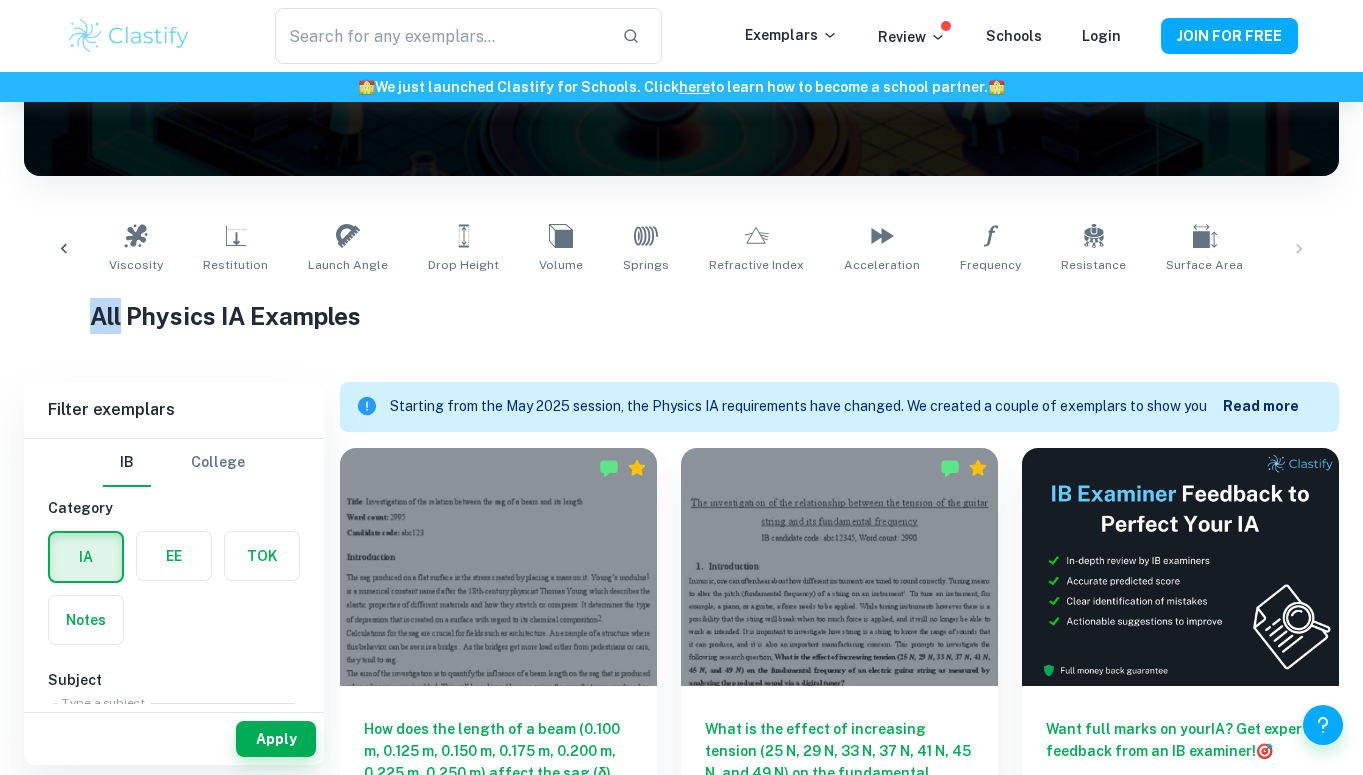 click on "Temperature Mass Length Oscillation Velocity Pressure Density Force Viscosity Restitution Launch Angle Drop Height Volume Springs Refractive Index Acceleration Frequency Resistance Surface Area Energy" at bounding box center [681, 249] 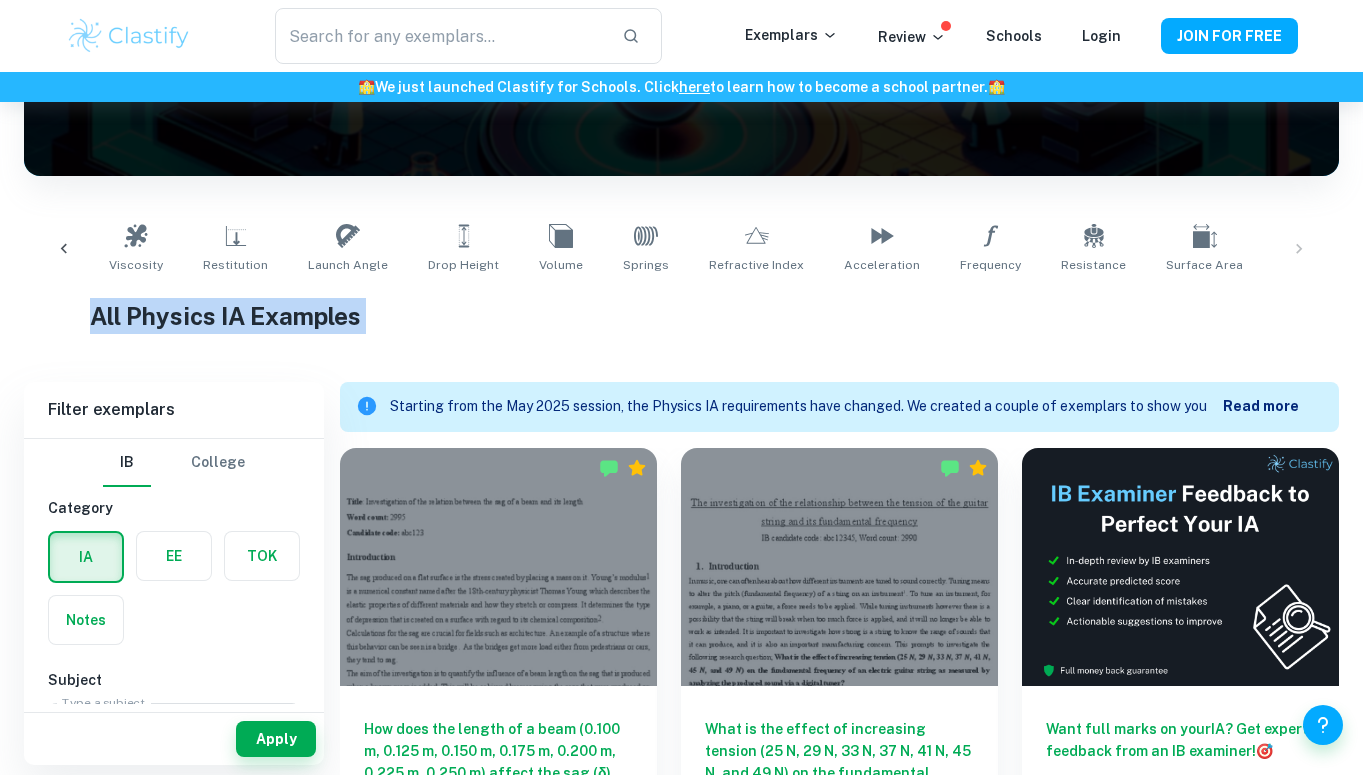 click on "Temperature Mass Length Oscillation Velocity Pressure Density Force Viscosity Restitution Launch Angle Drop Height Volume Springs Refractive Index Acceleration Frequency Resistance Surface Area Energy" at bounding box center (681, 249) 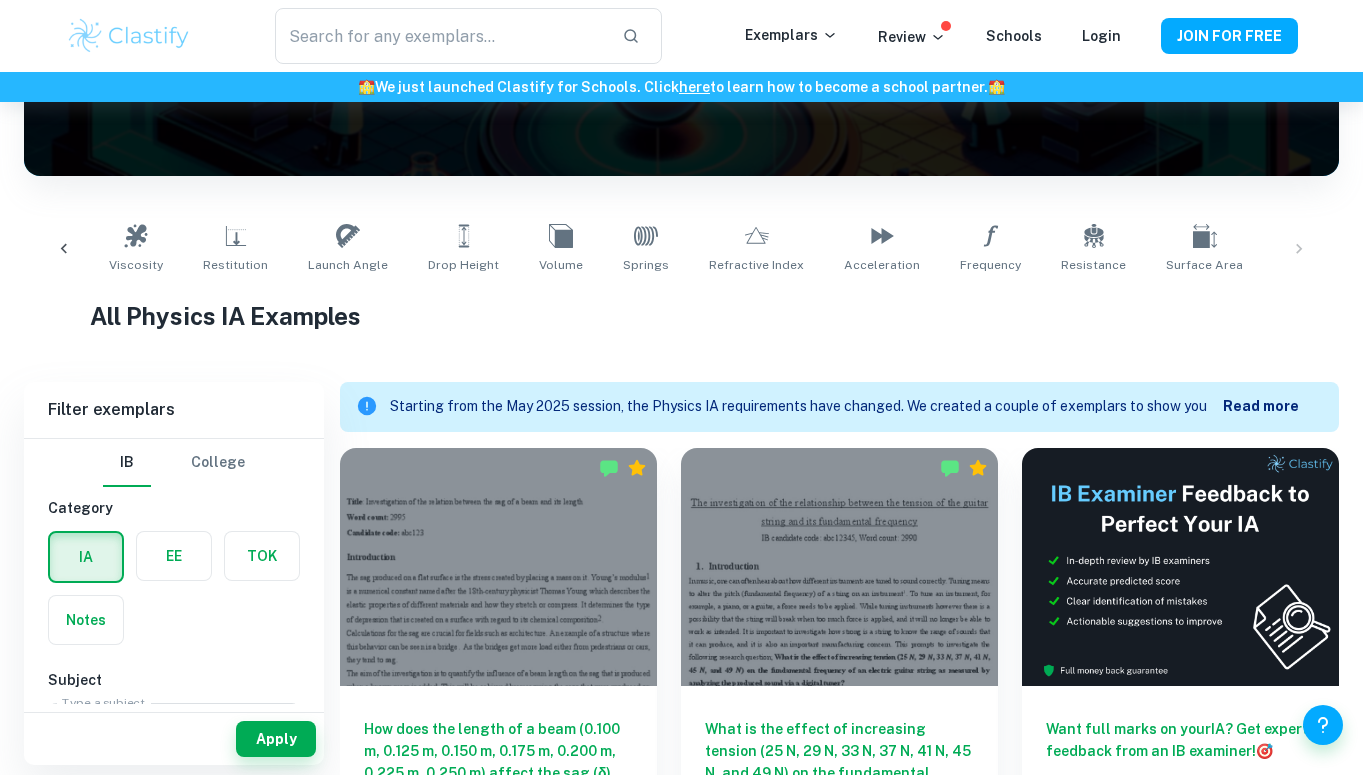 click 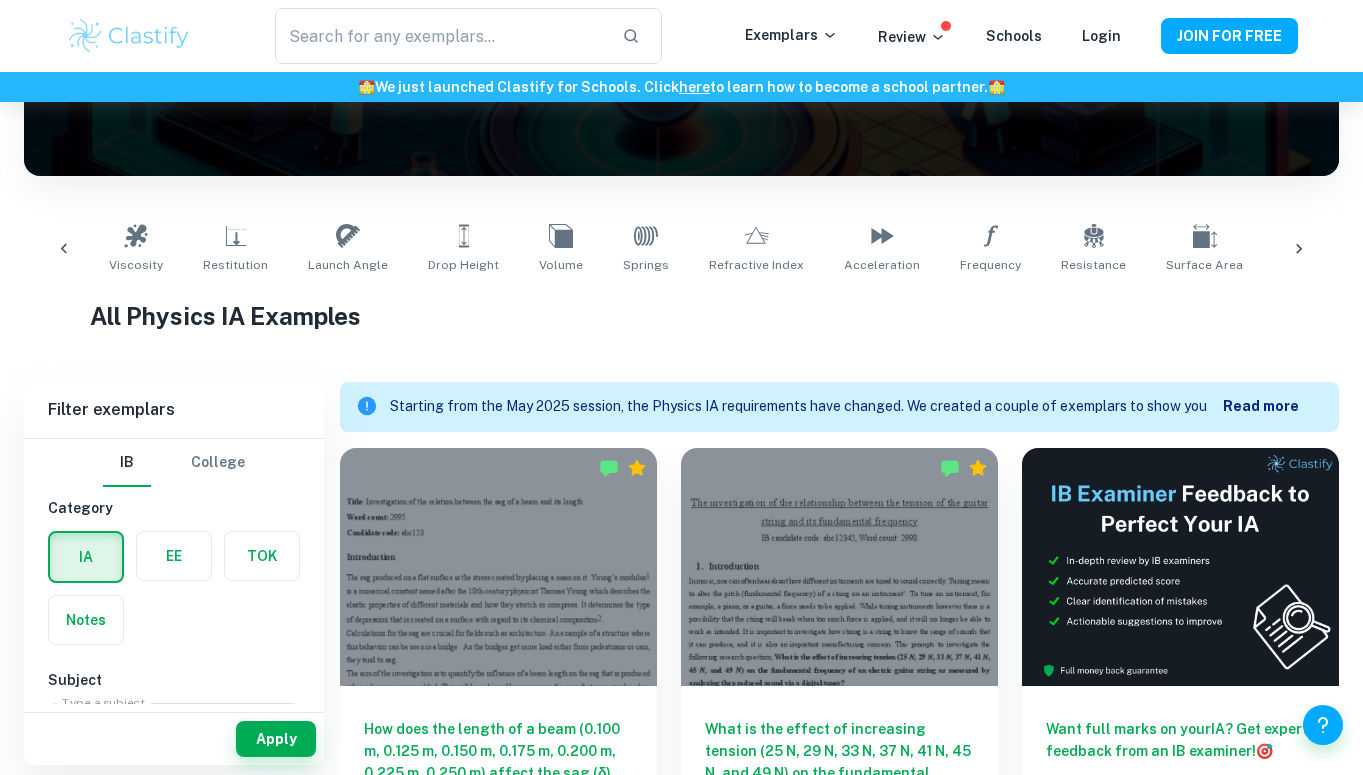 scroll, scrollTop: 0, scrollLeft: 0, axis: both 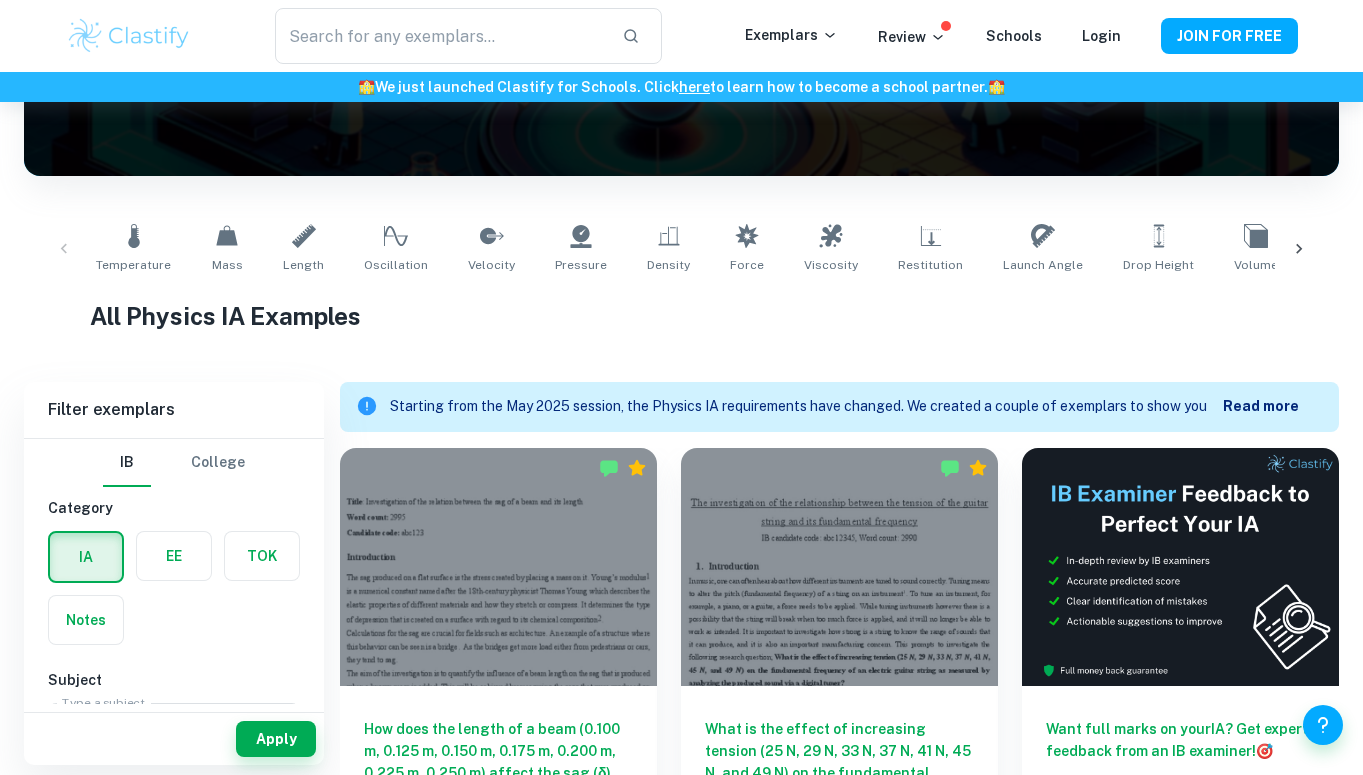 click 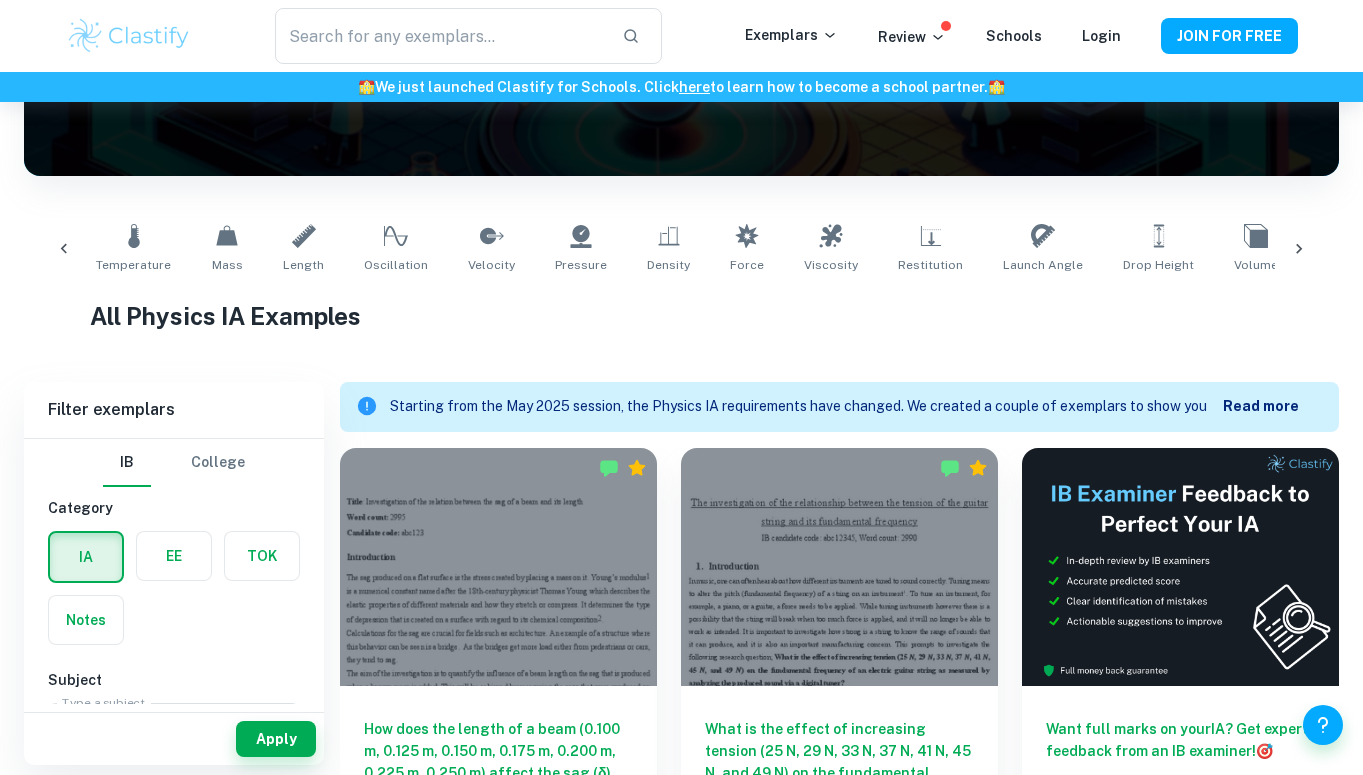 scroll, scrollTop: 0, scrollLeft: 695, axis: horizontal 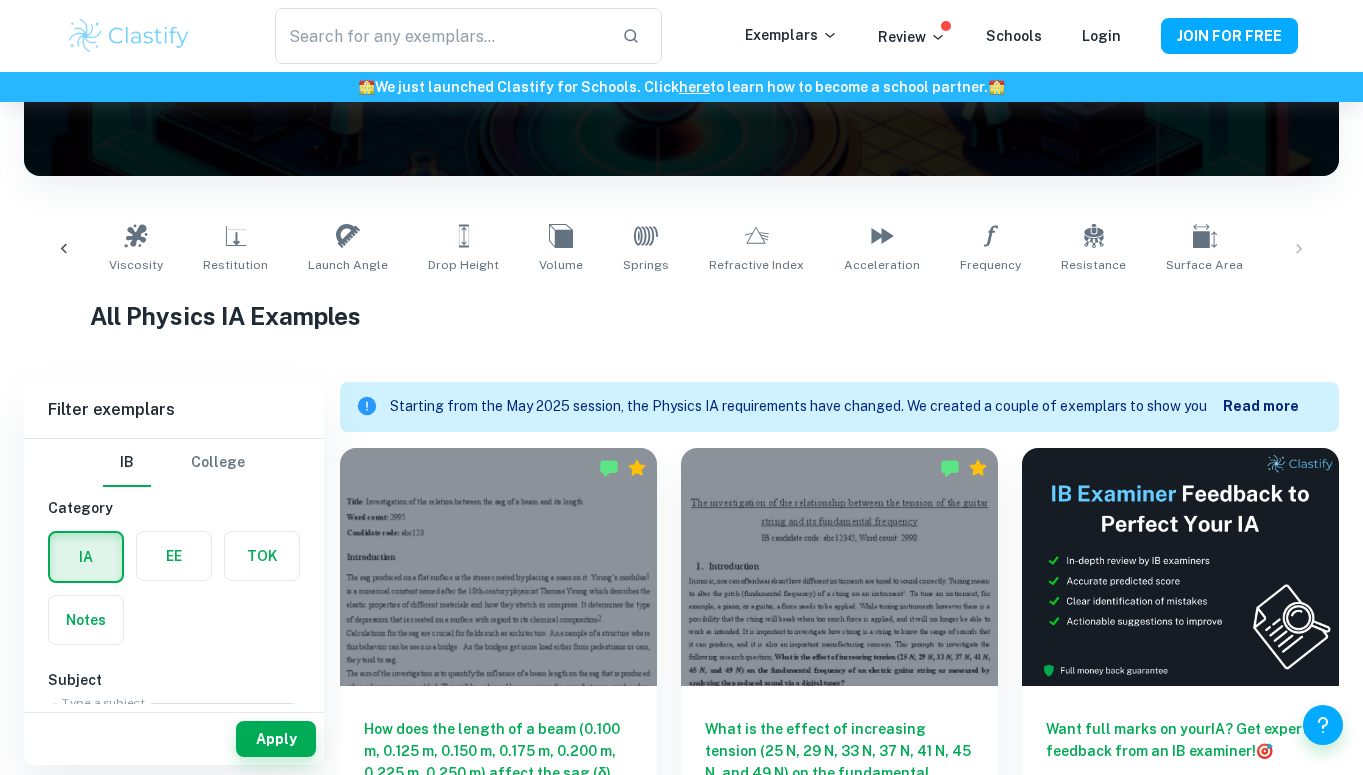 click on "Temperature Mass Length Oscillation Velocity Pressure Density Force Viscosity Restitution Launch Angle Drop Height Volume Springs Refractive Index Acceleration Frequency Resistance Surface Area Energy" at bounding box center [681, 249] 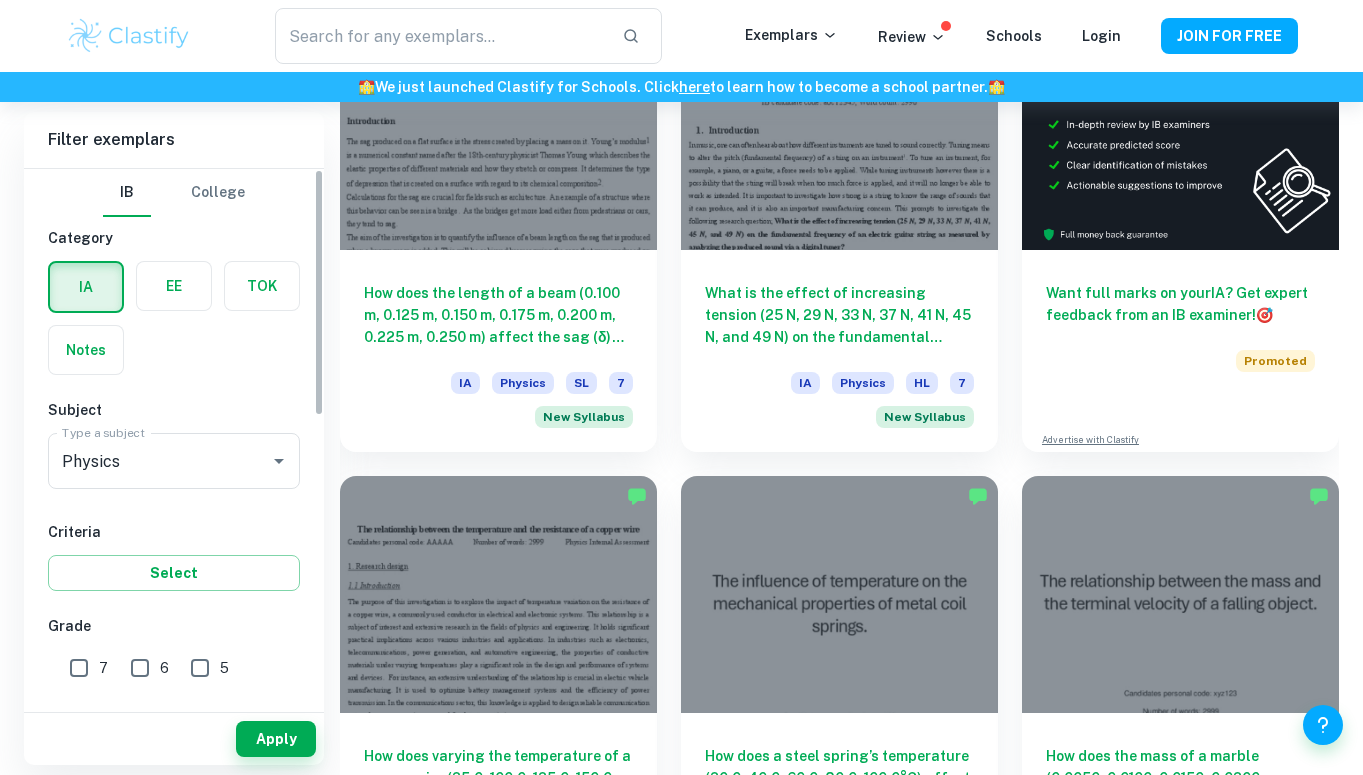 scroll, scrollTop: 504, scrollLeft: 0, axis: vertical 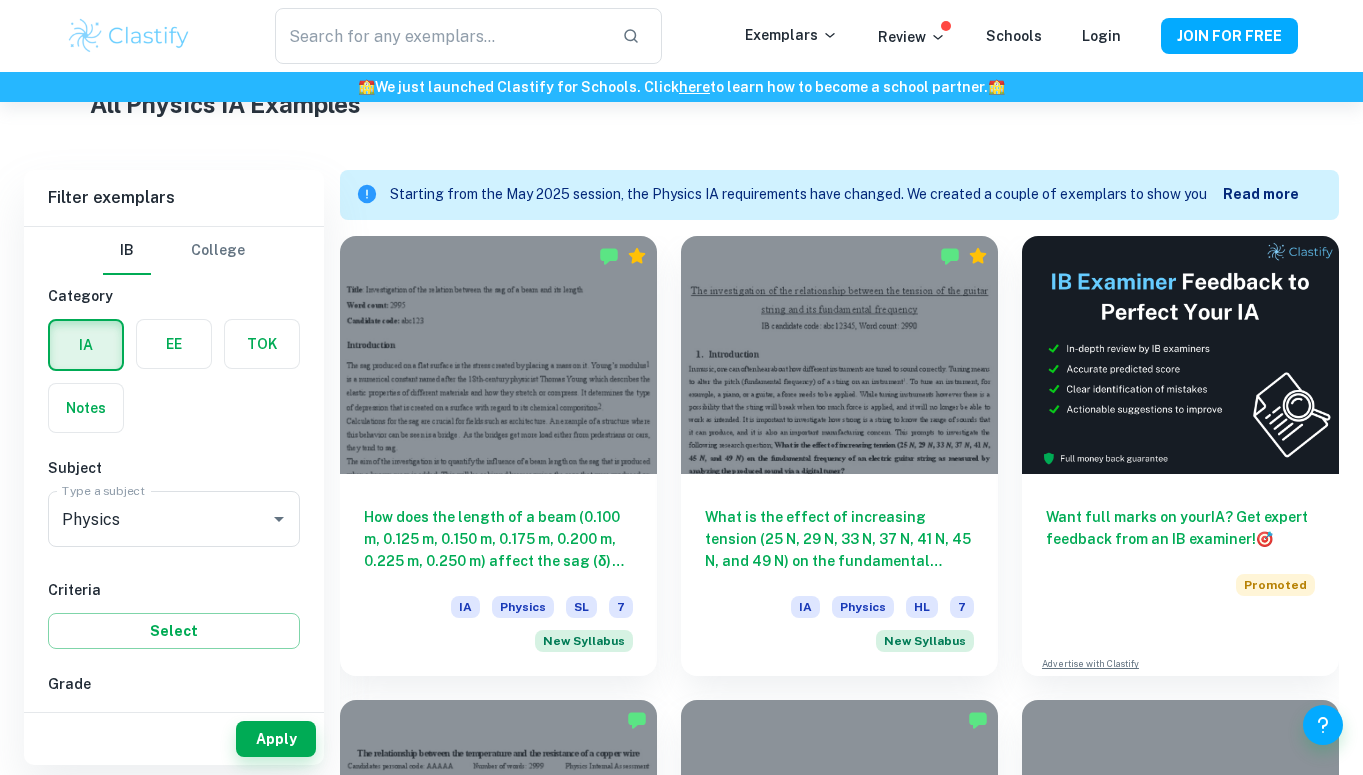 click at bounding box center [174, 344] 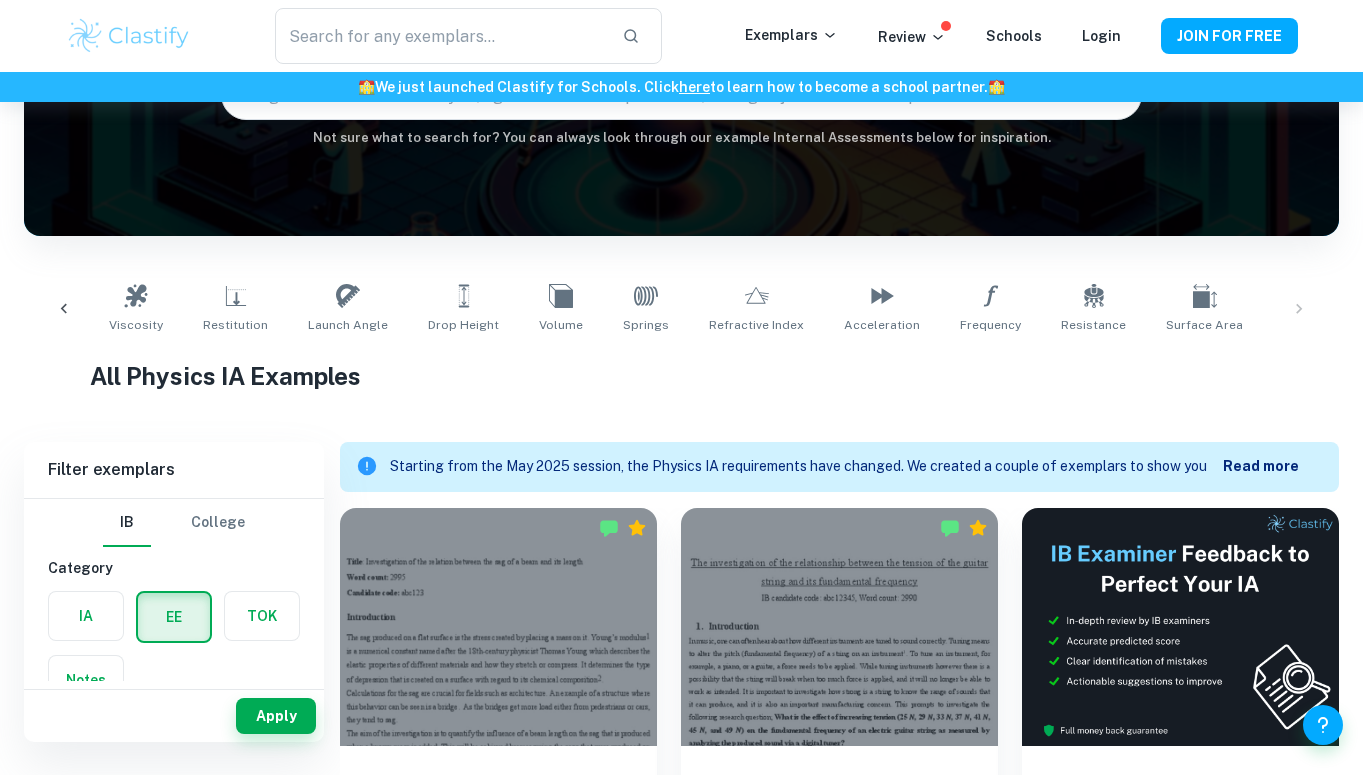 scroll, scrollTop: 148, scrollLeft: 0, axis: vertical 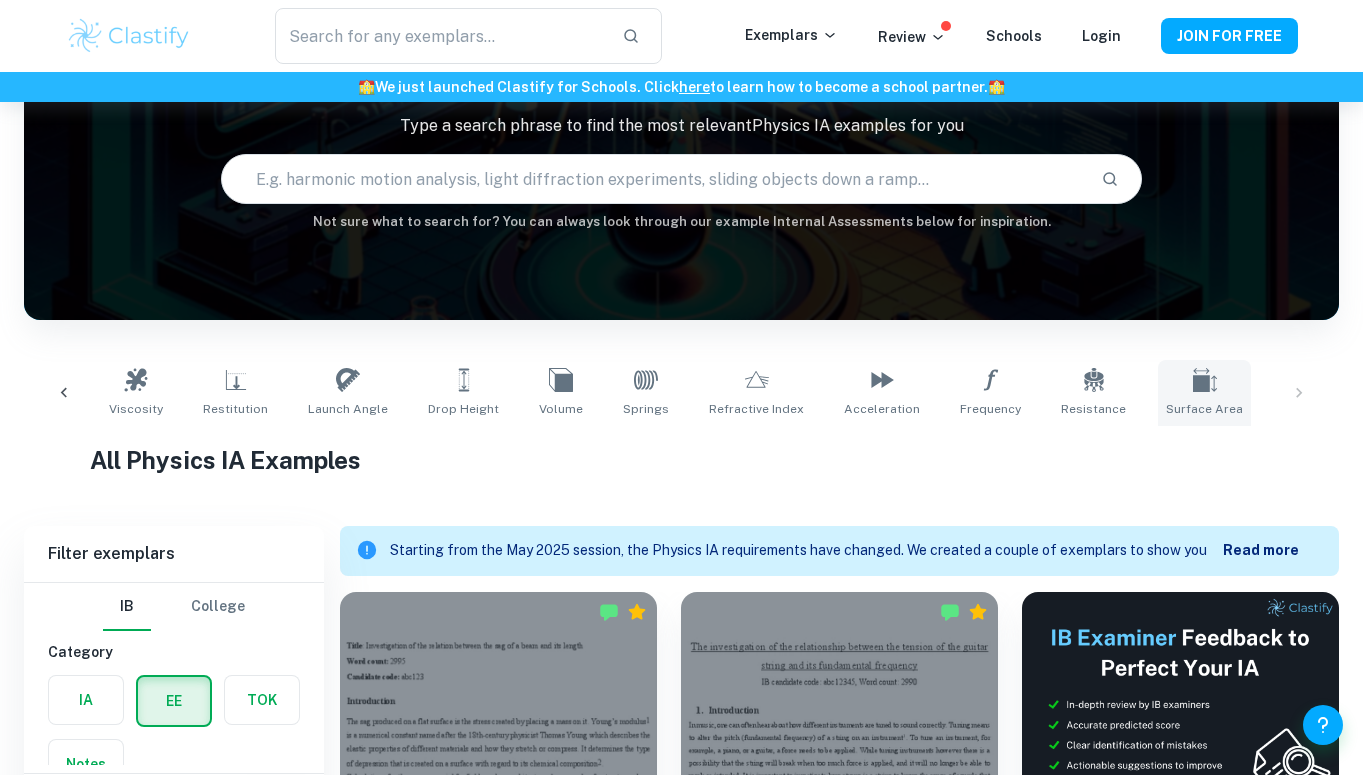 drag, startPoint x: 1292, startPoint y: 392, endPoint x: 1169, endPoint y: 379, distance: 123.68508 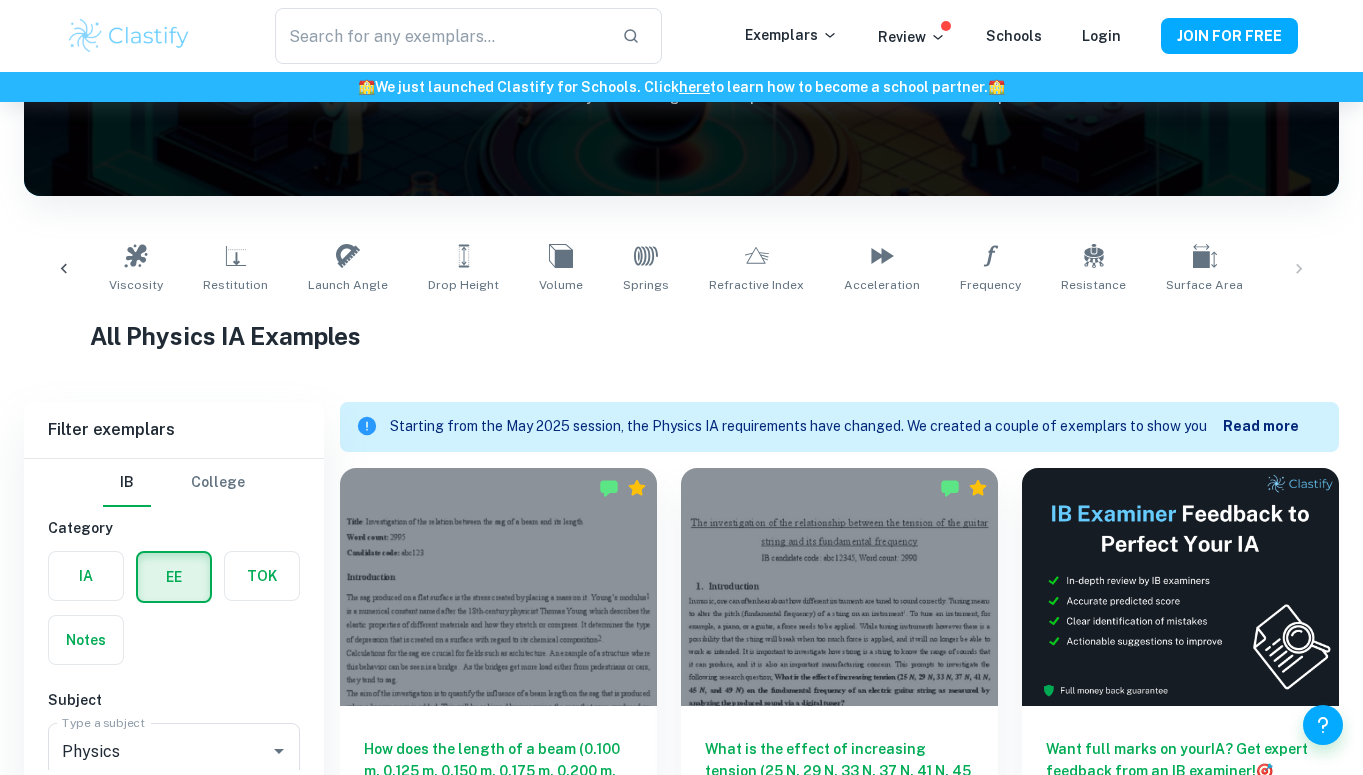 scroll, scrollTop: 259, scrollLeft: 0, axis: vertical 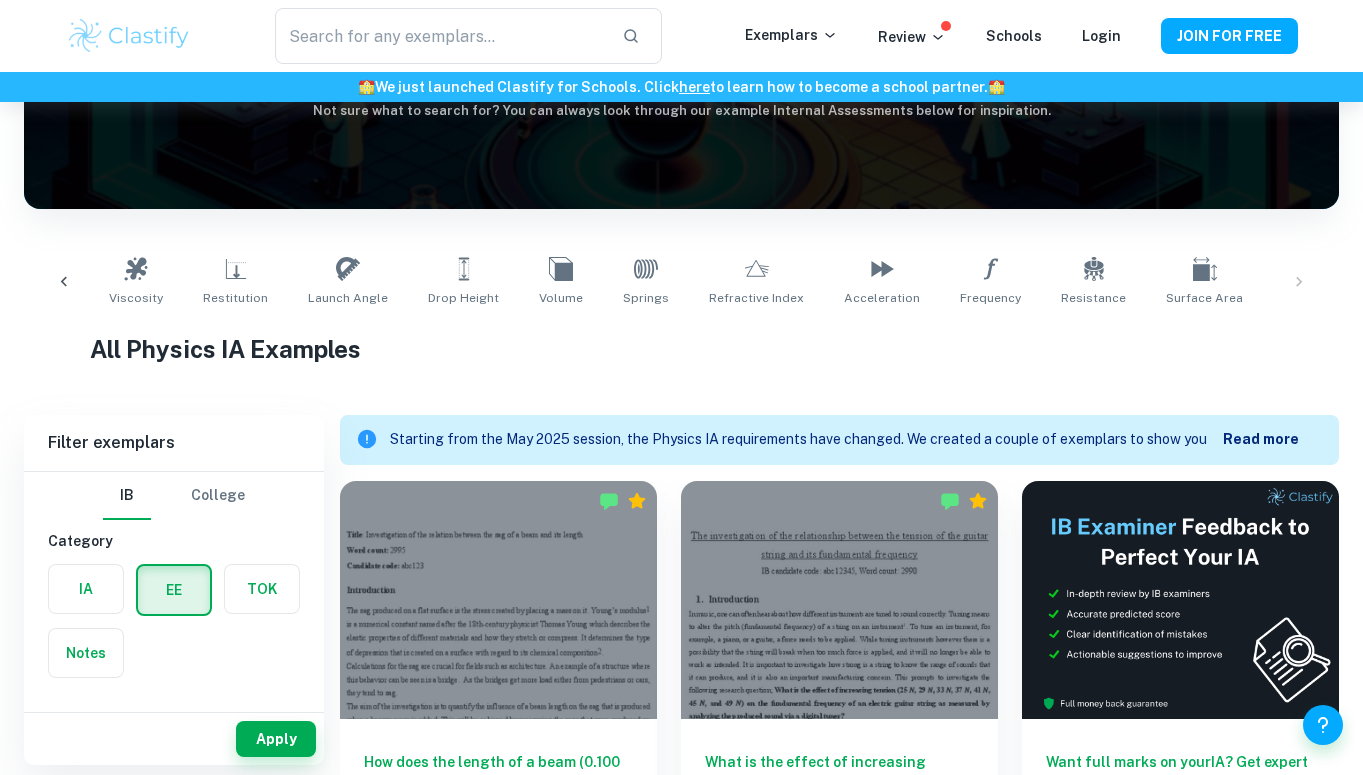 click at bounding box center (64, 282) 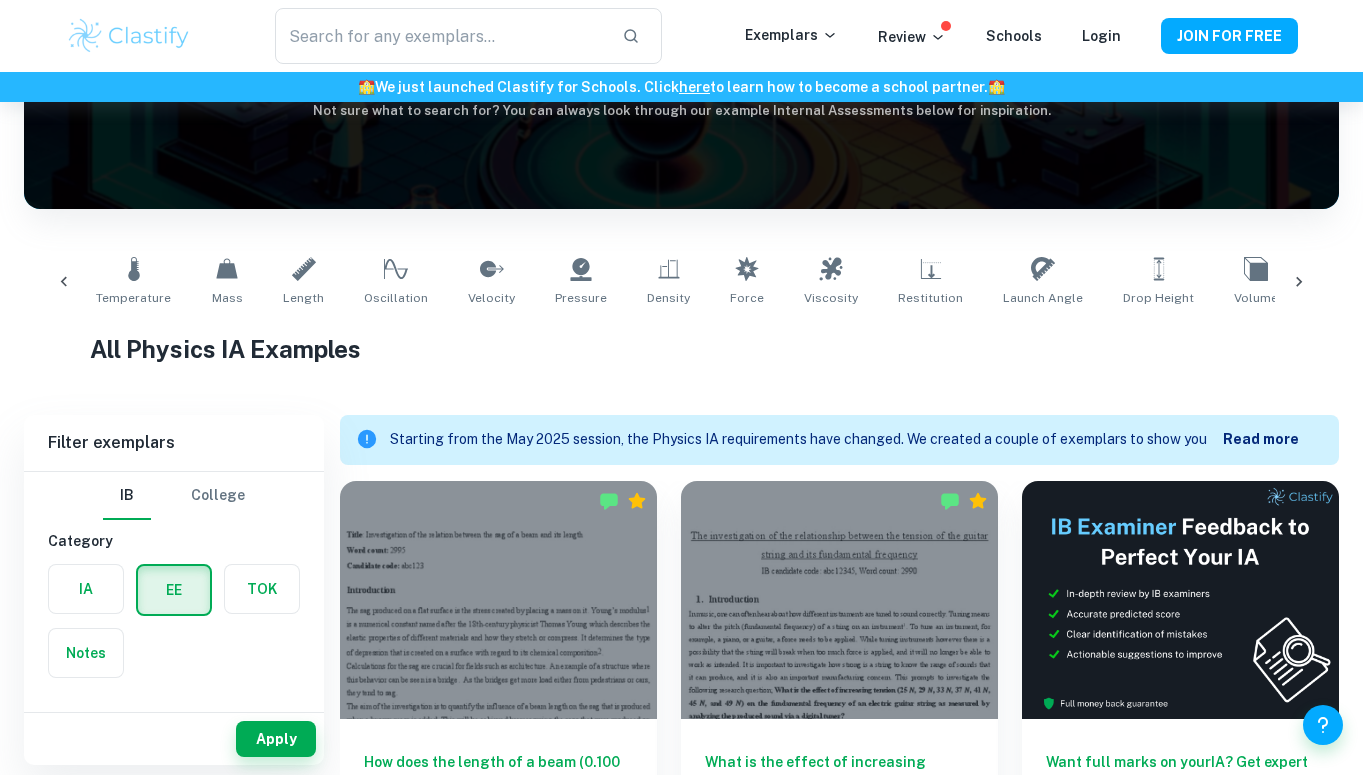 scroll, scrollTop: 0, scrollLeft: 0, axis: both 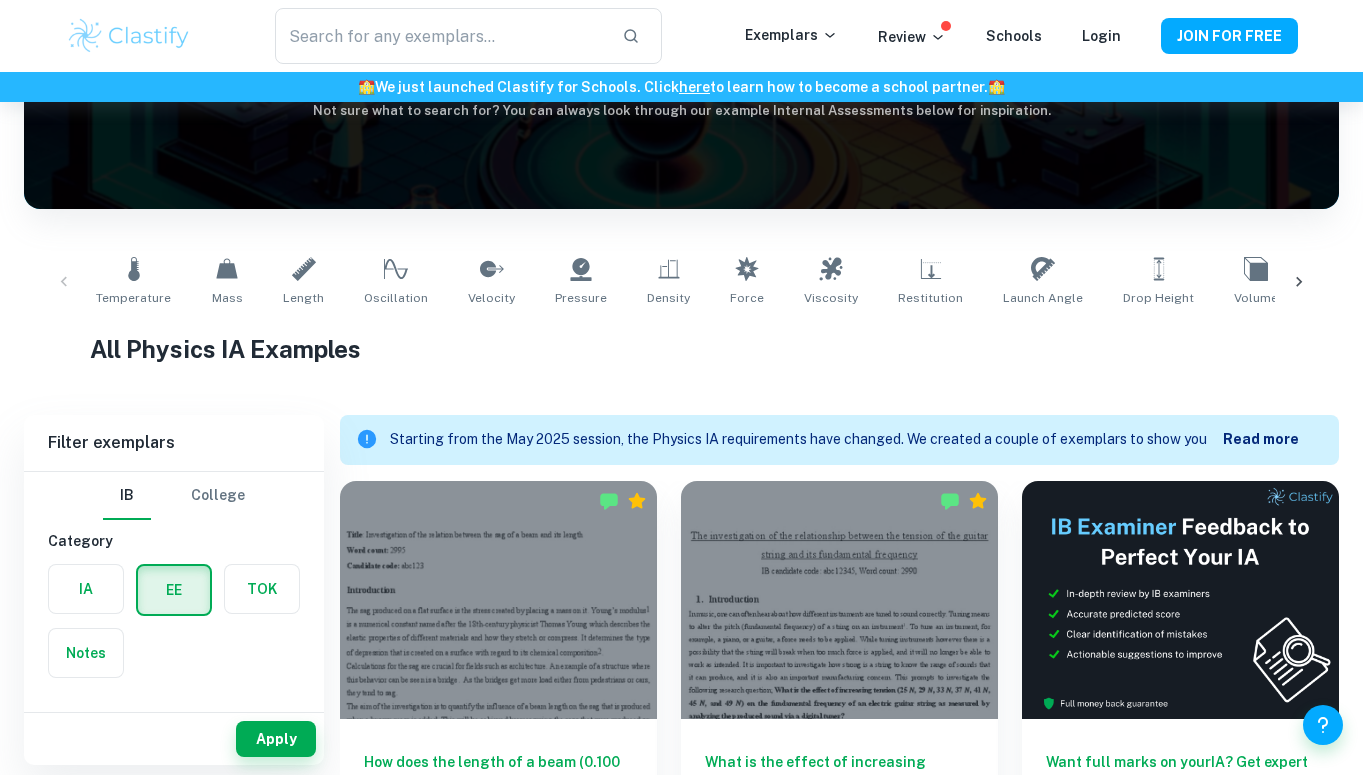 click at bounding box center [86, 589] 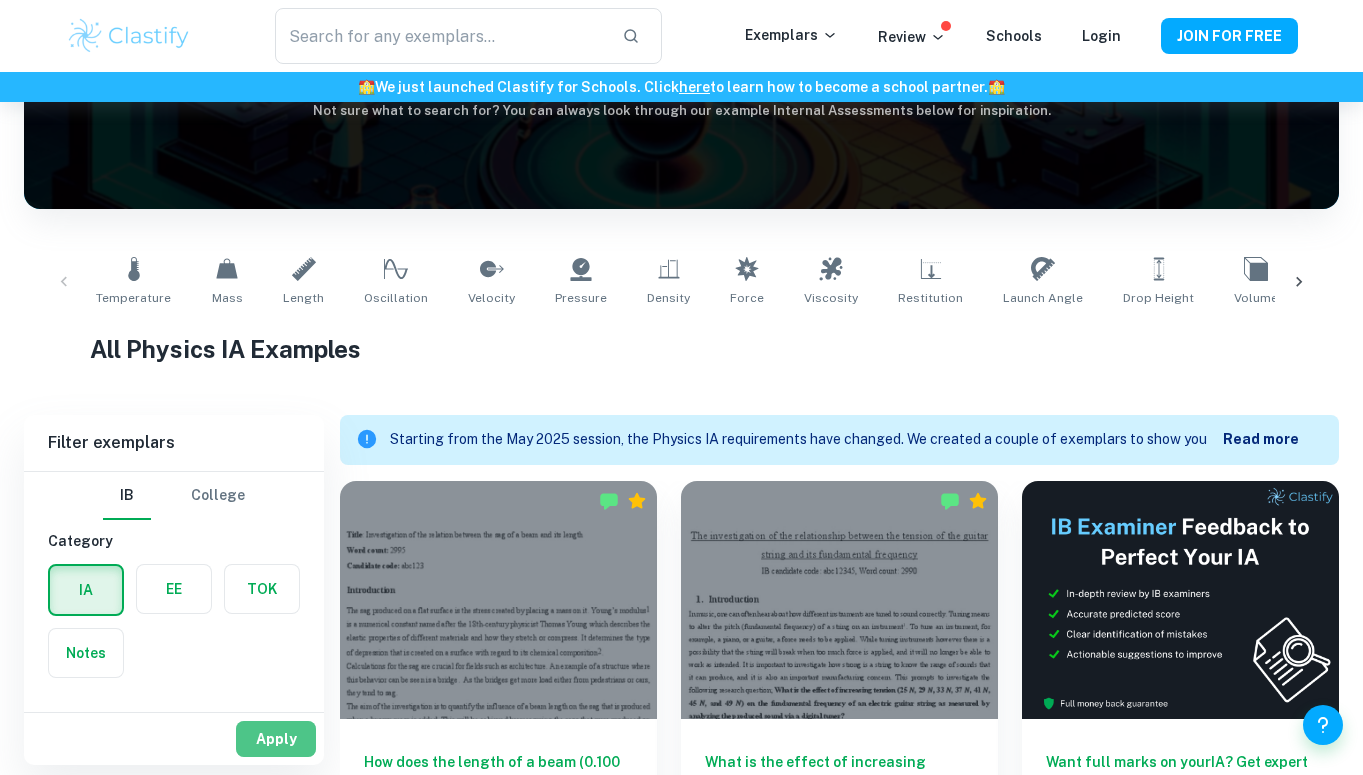 click on "Apply" at bounding box center (276, 739) 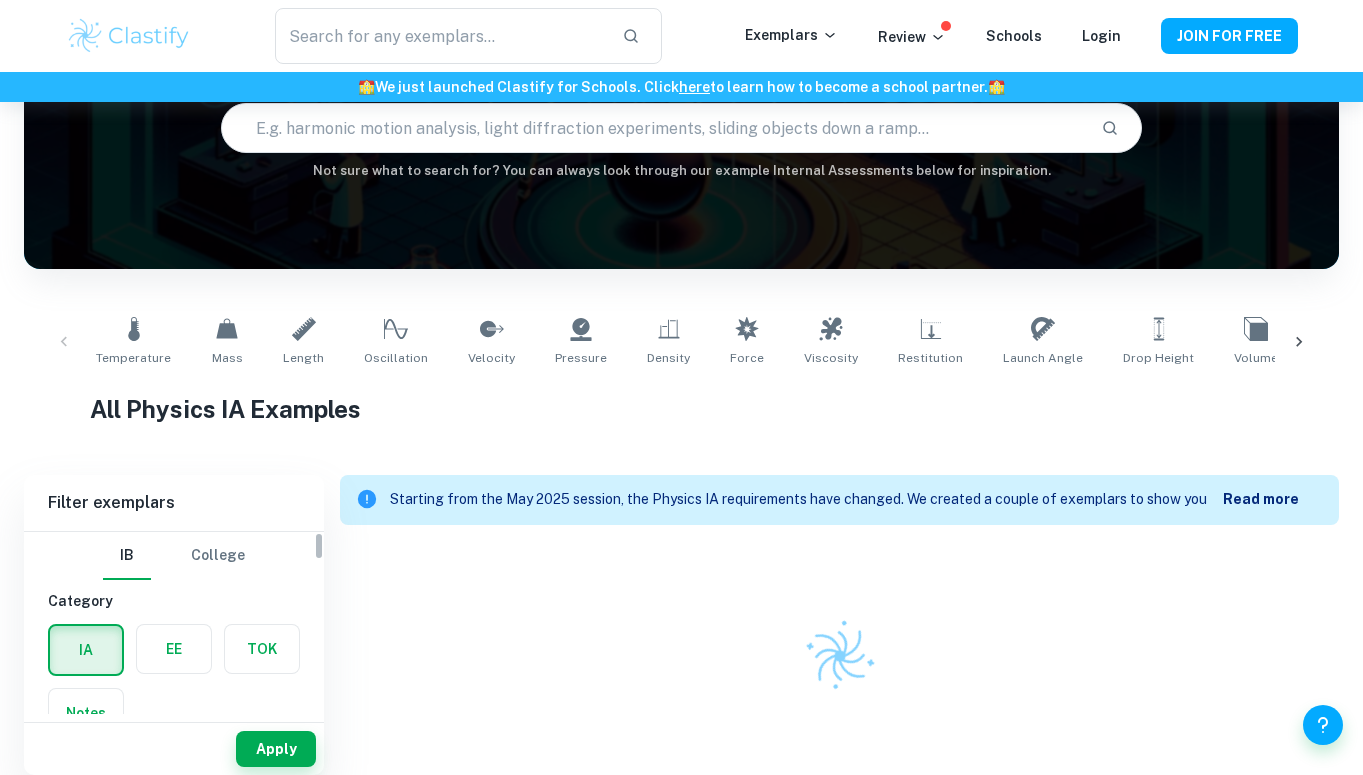 scroll, scrollTop: 259, scrollLeft: 0, axis: vertical 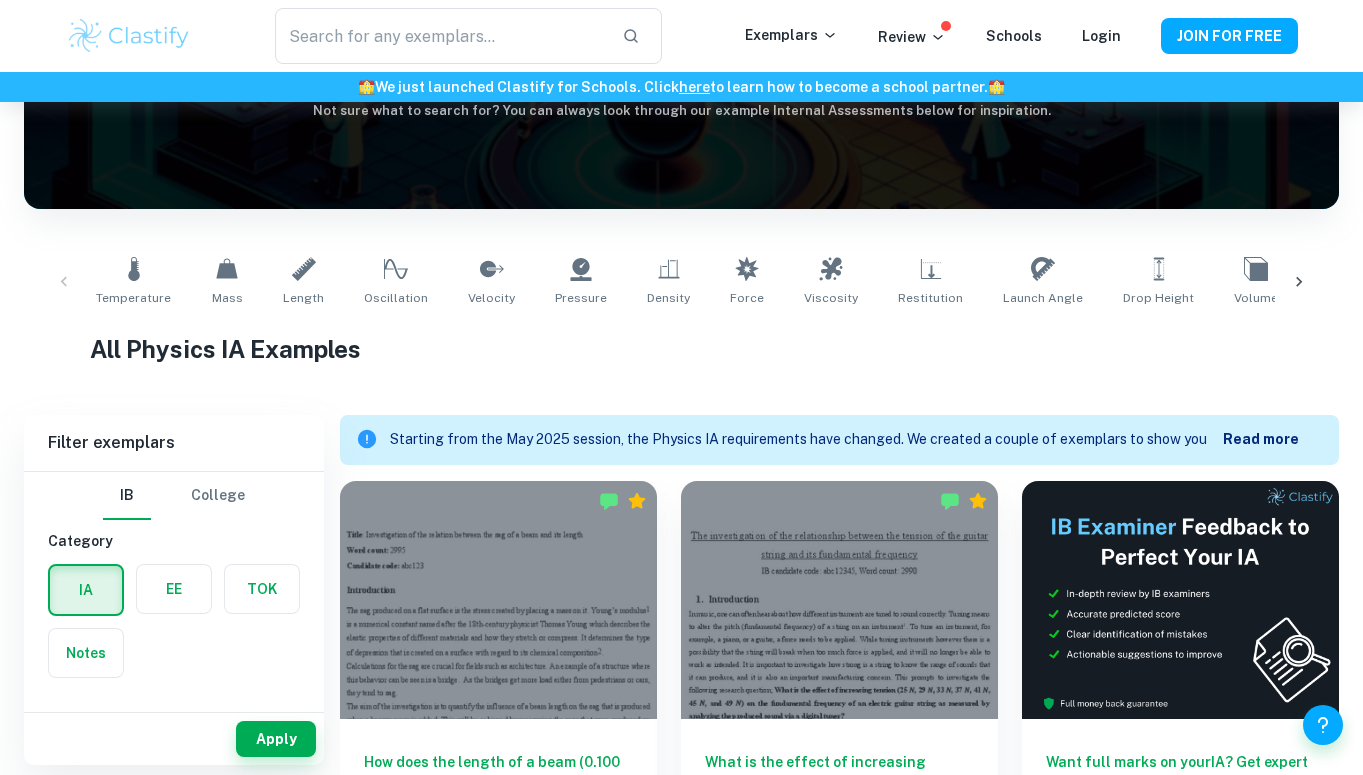 click at bounding box center [174, 589] 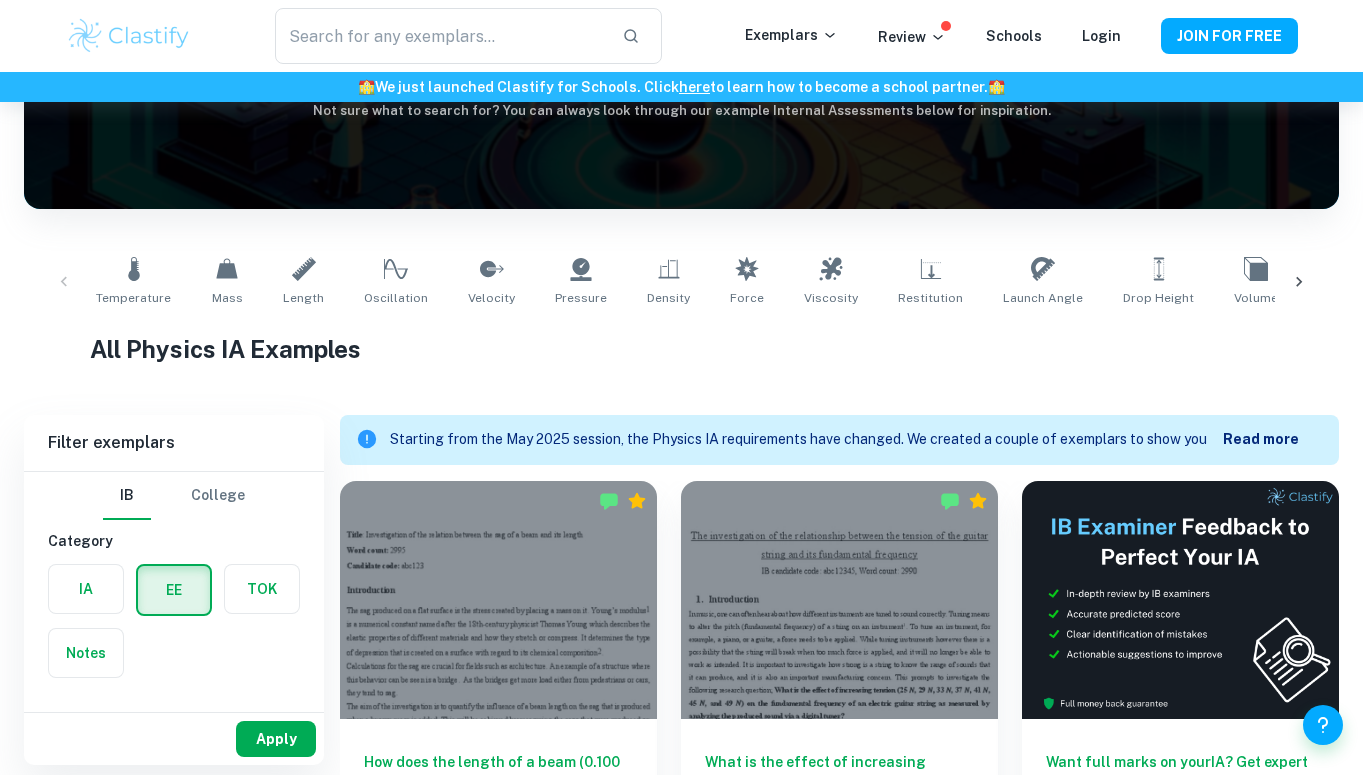 click on "Apply" at bounding box center [276, 739] 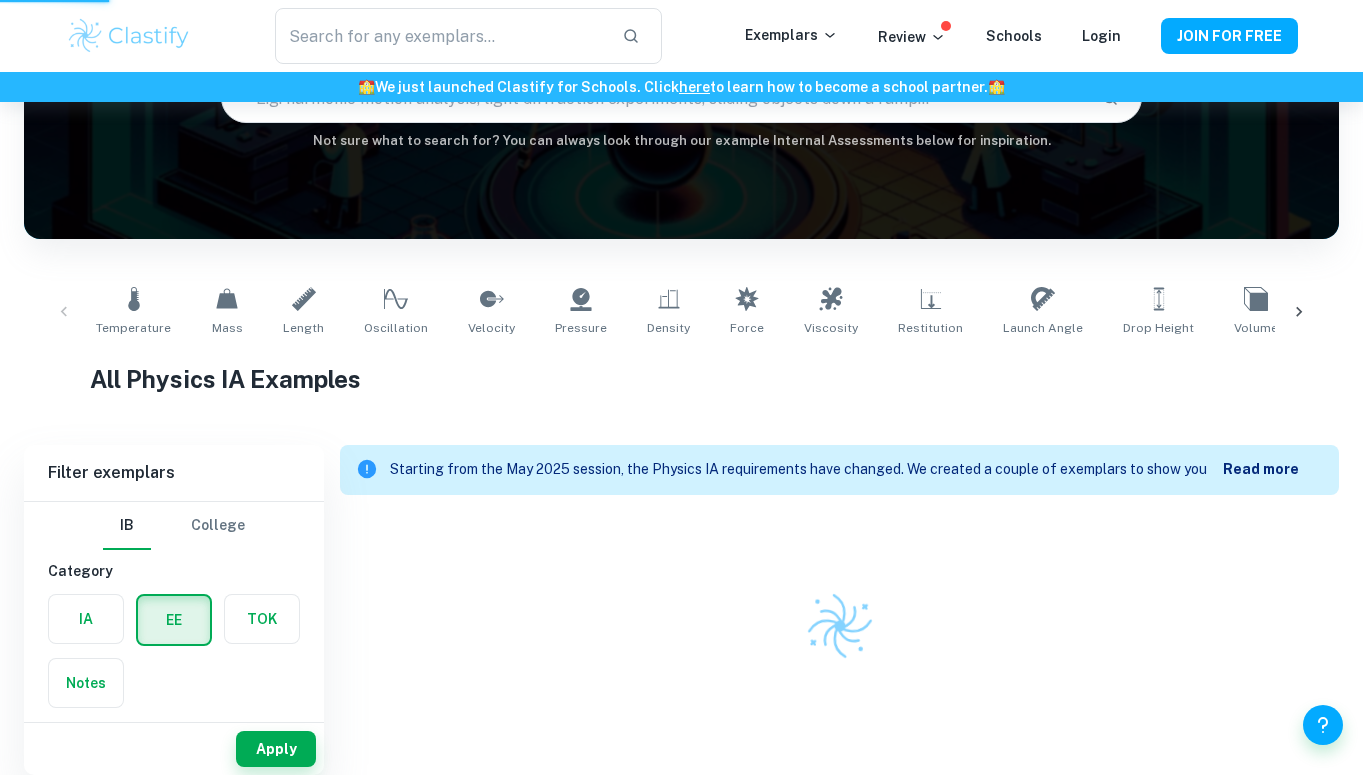scroll, scrollTop: 199, scrollLeft: 0, axis: vertical 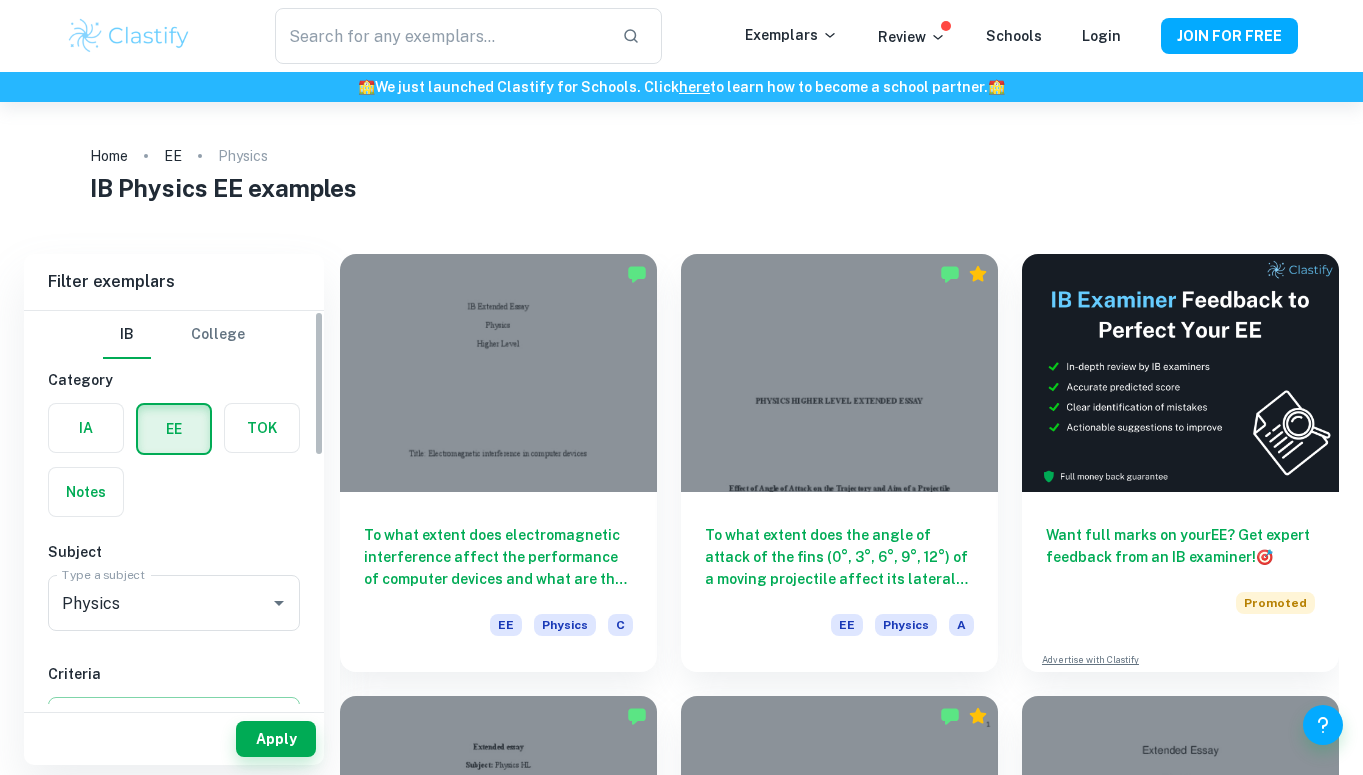 click at bounding box center (86, 428) 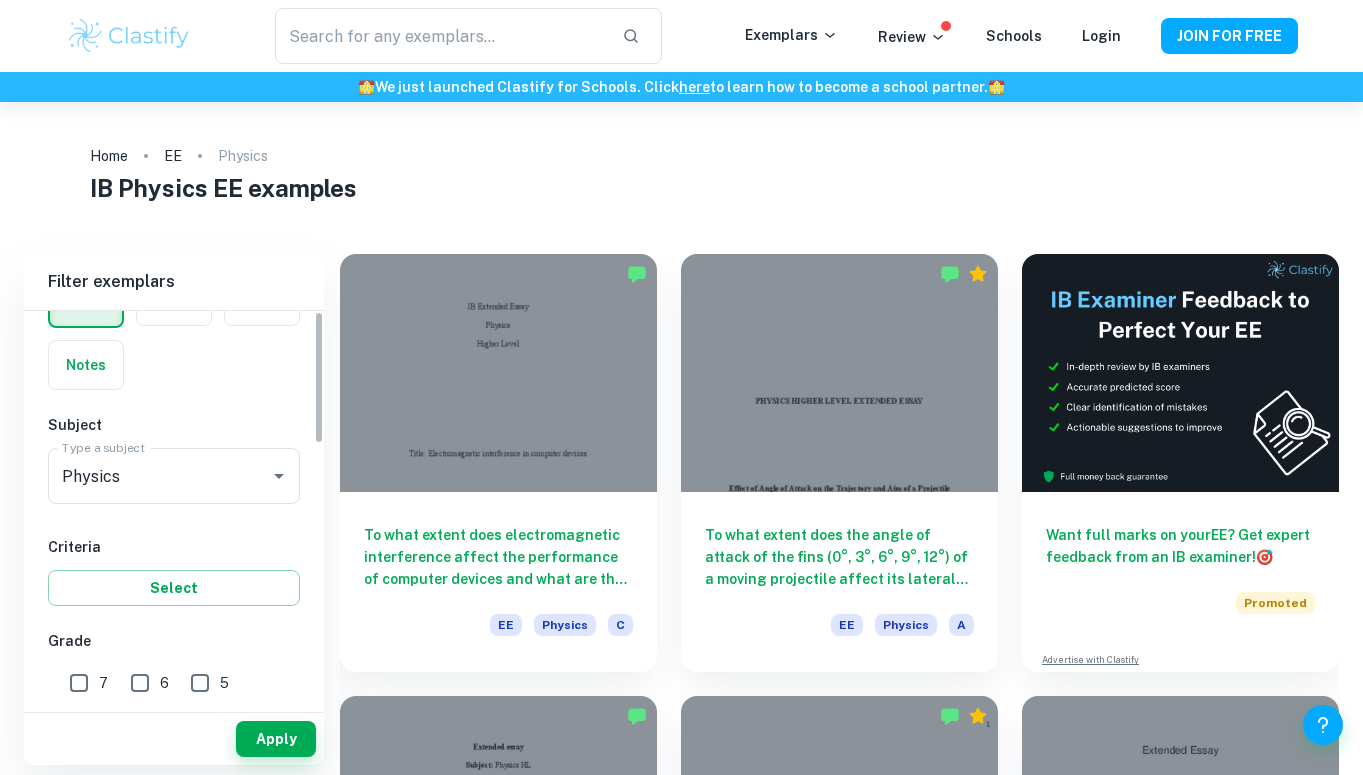 scroll, scrollTop: 386, scrollLeft: 0, axis: vertical 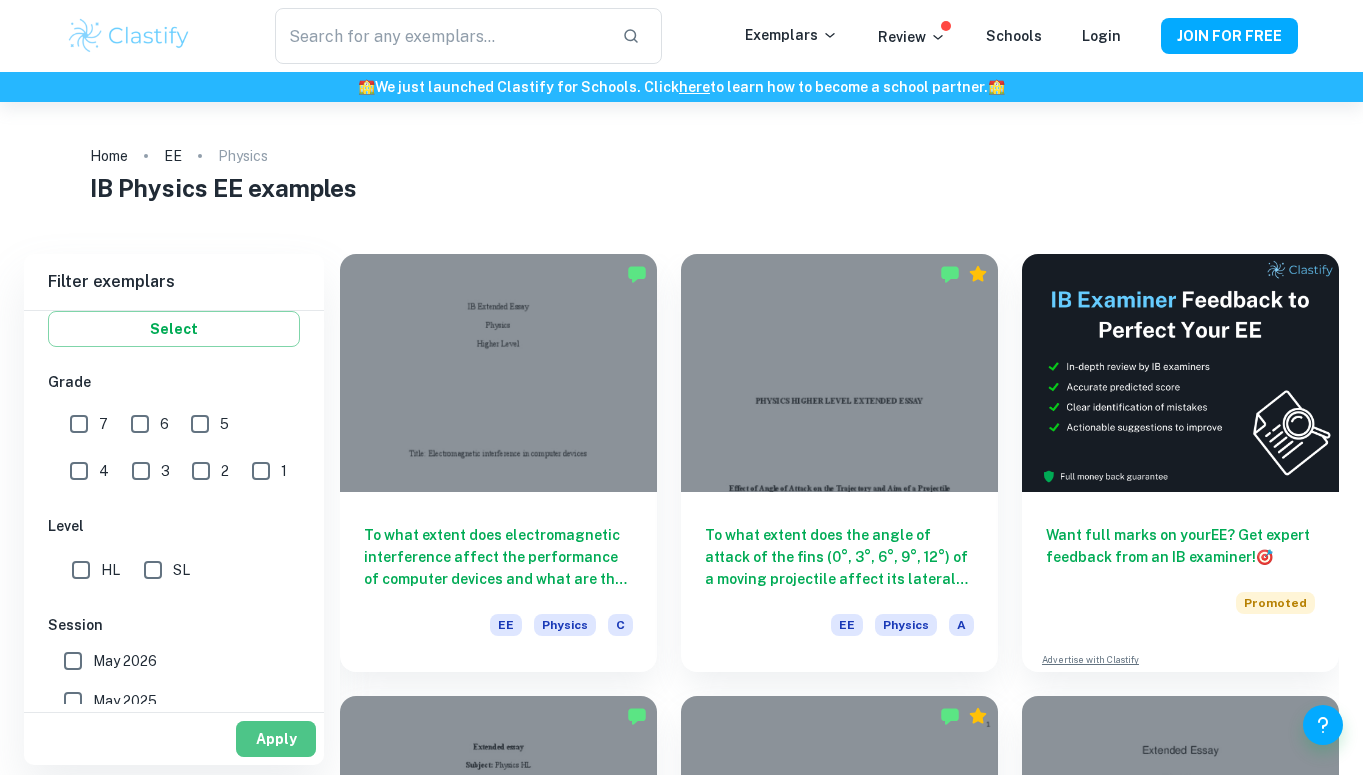 click on "Apply" at bounding box center (276, 739) 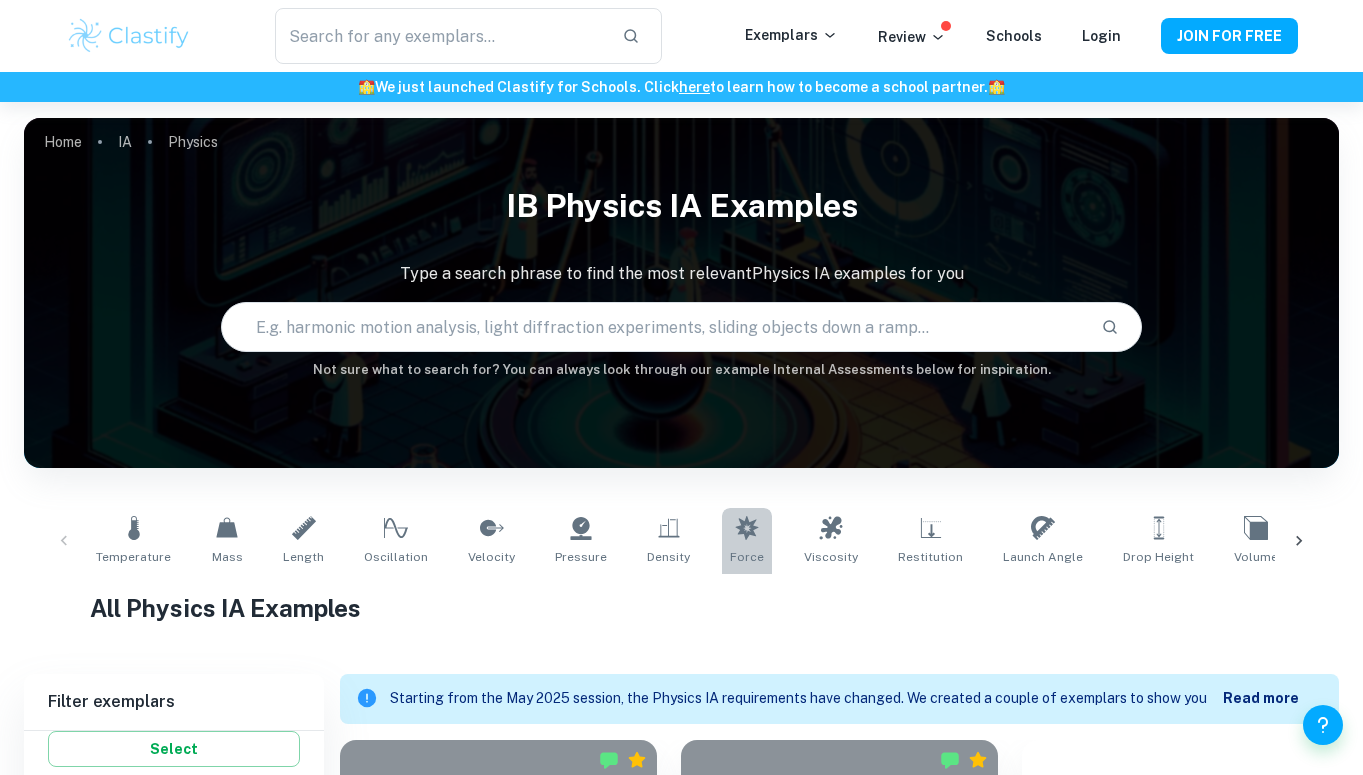click on "Force" at bounding box center [747, 541] 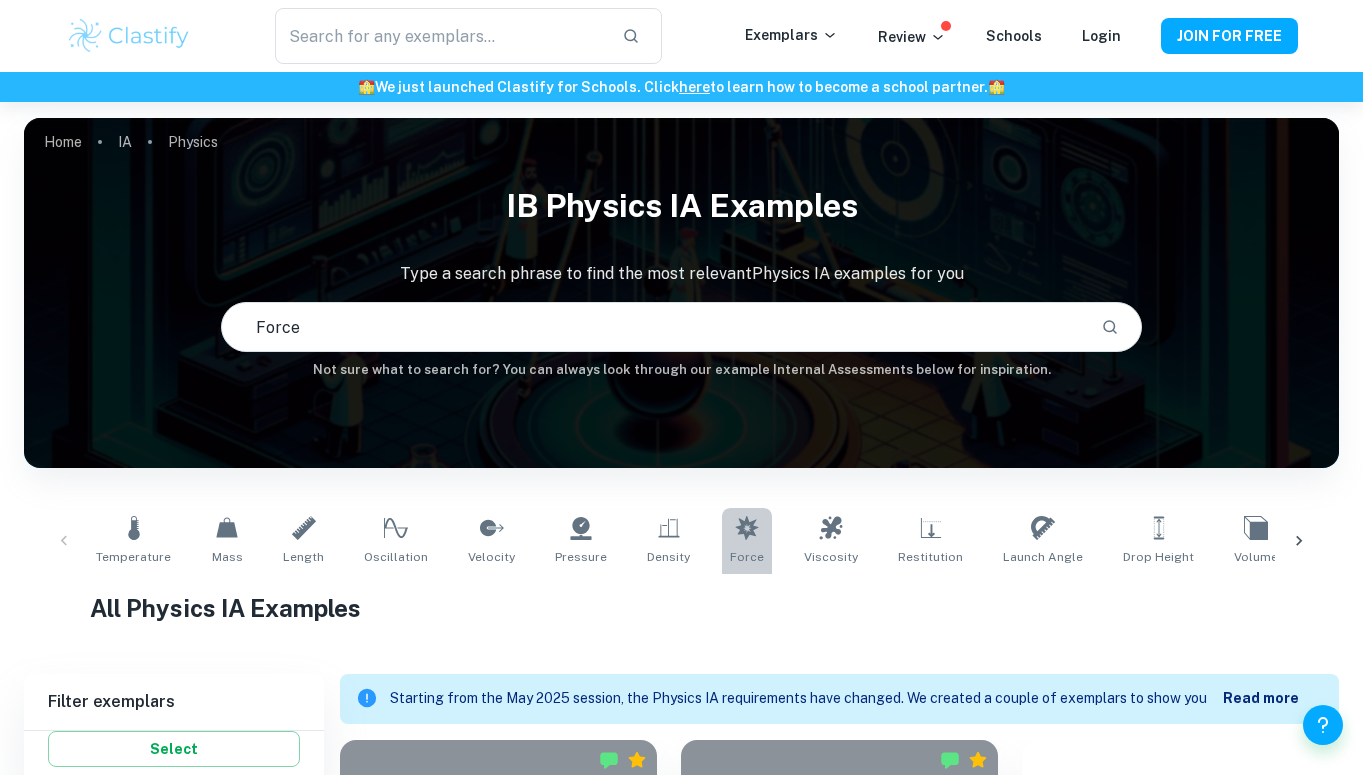 scroll, scrollTop: 292, scrollLeft: 0, axis: vertical 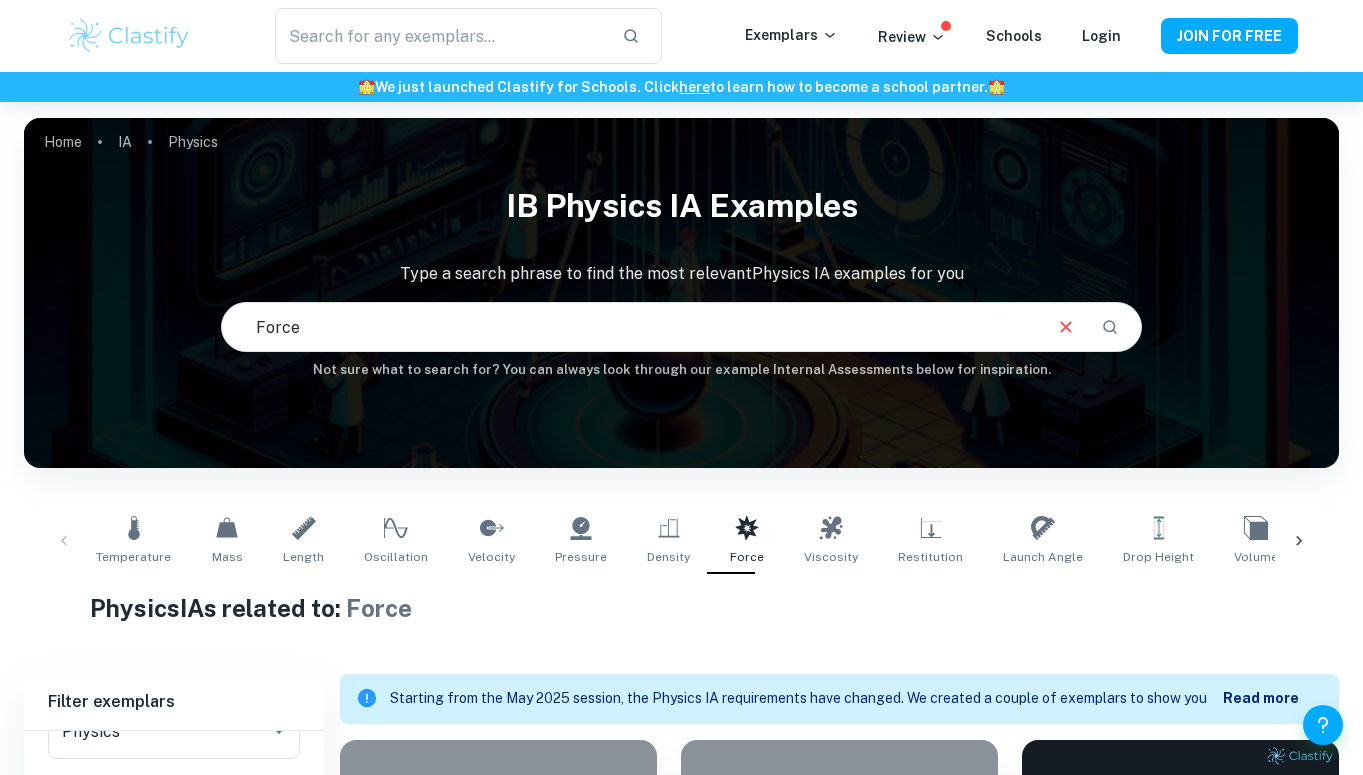 drag, startPoint x: 616, startPoint y: 328, endPoint x: 76, endPoint y: 283, distance: 541.87177 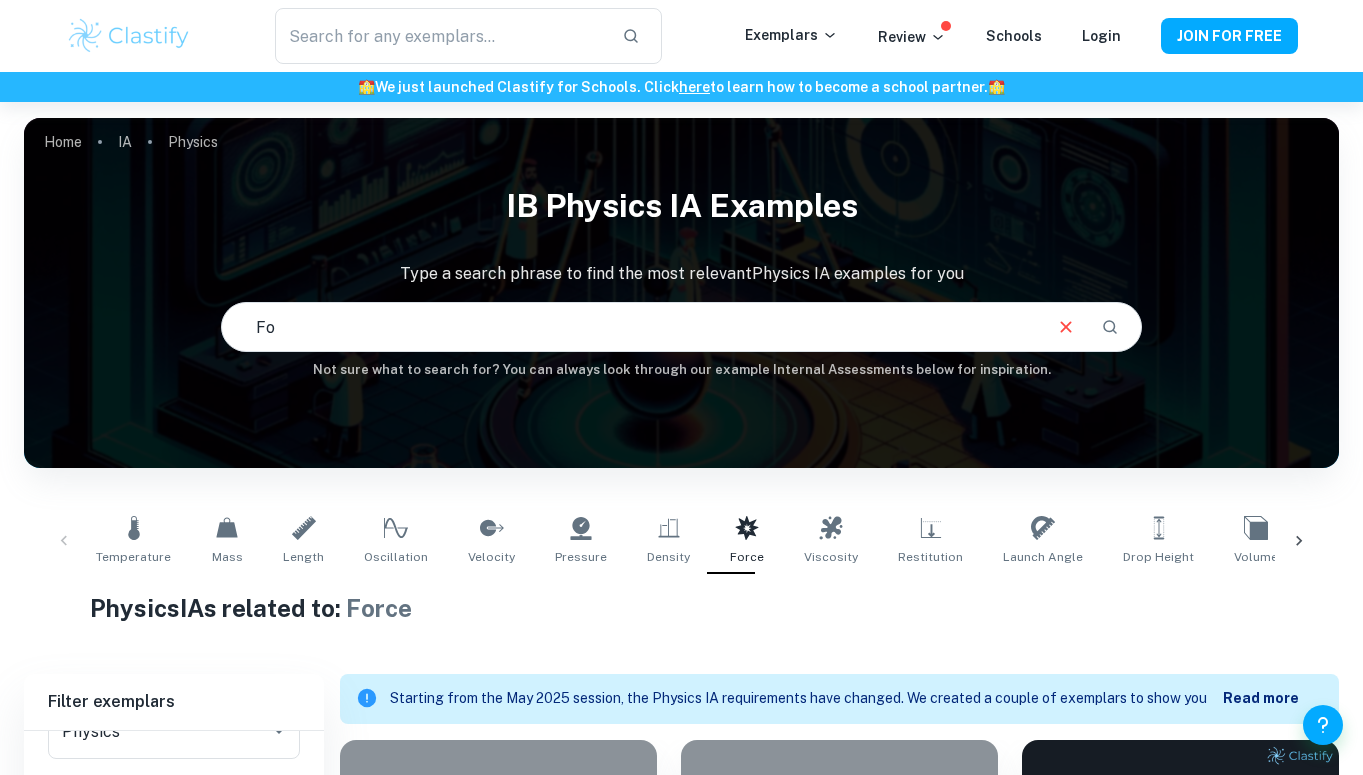 type on "F" 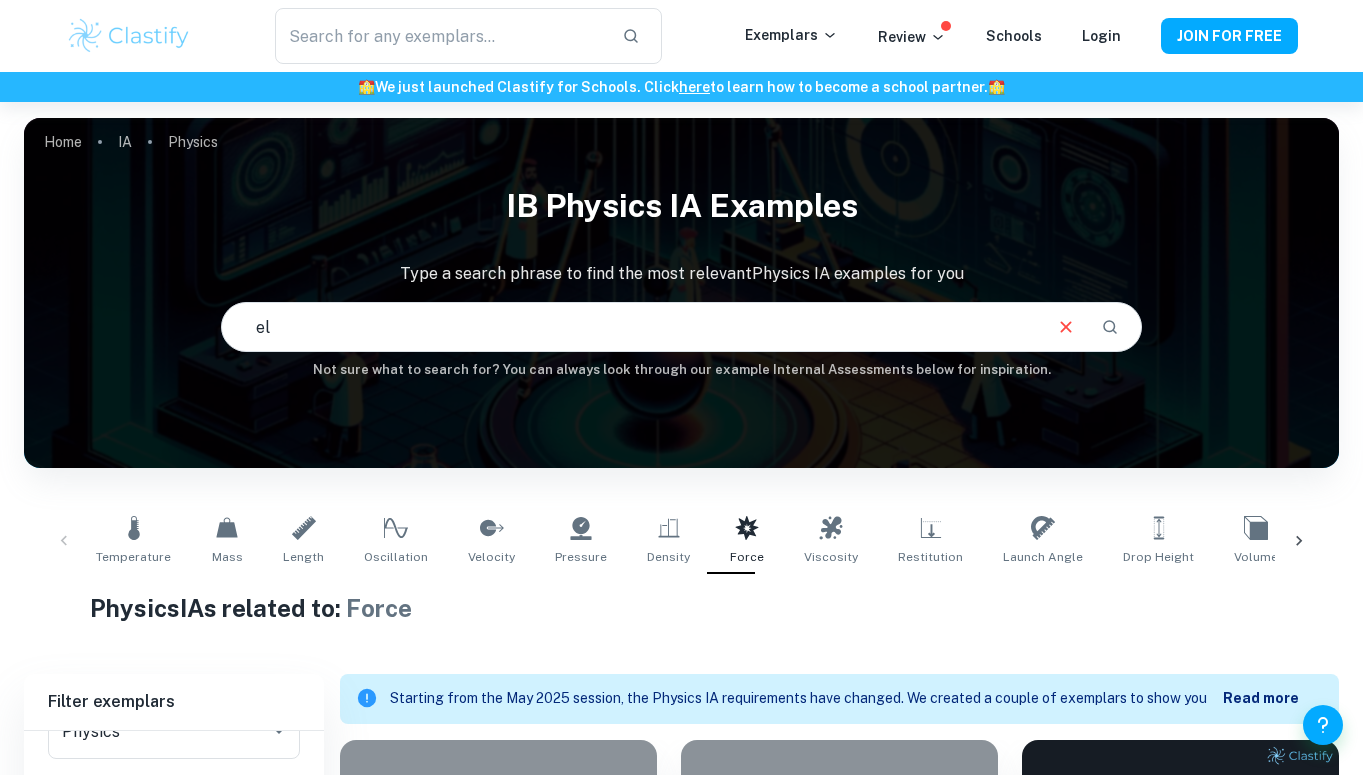 type on "e" 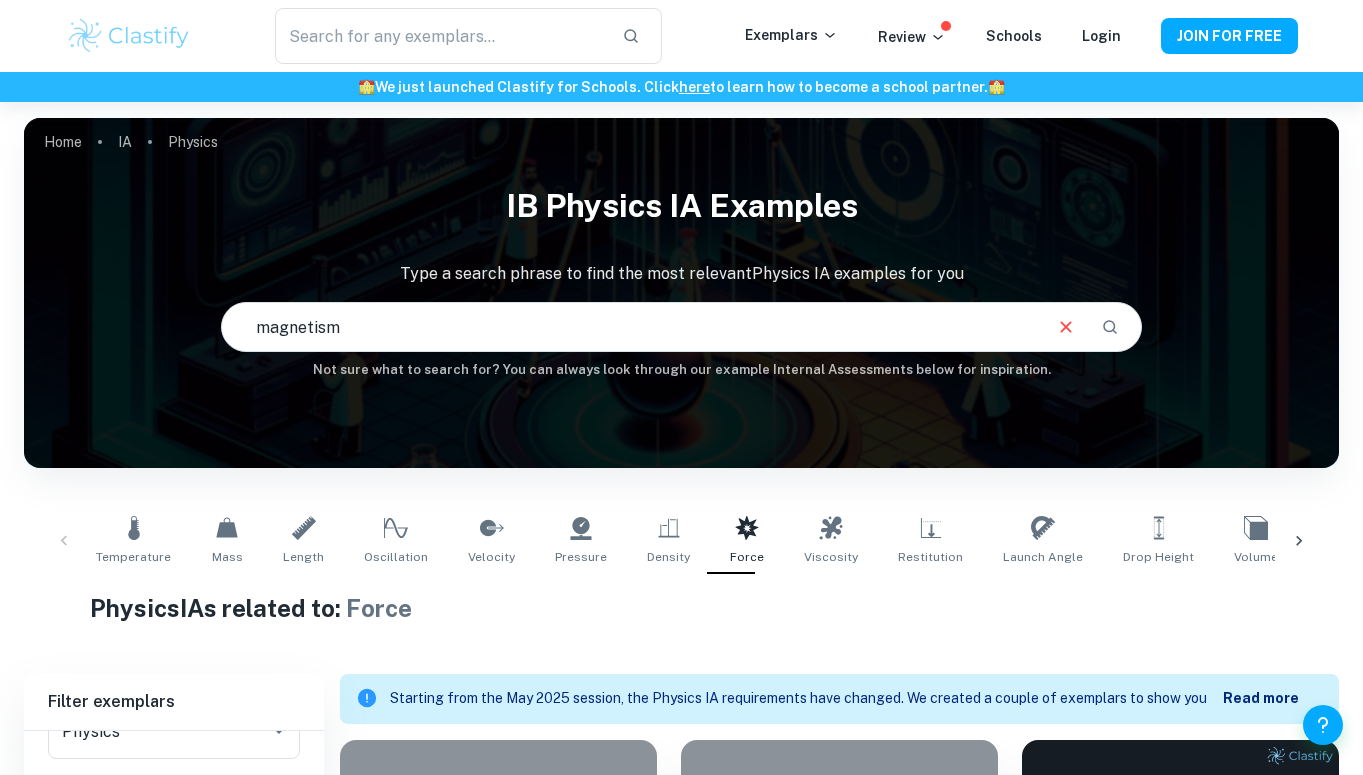 type on "magnetism" 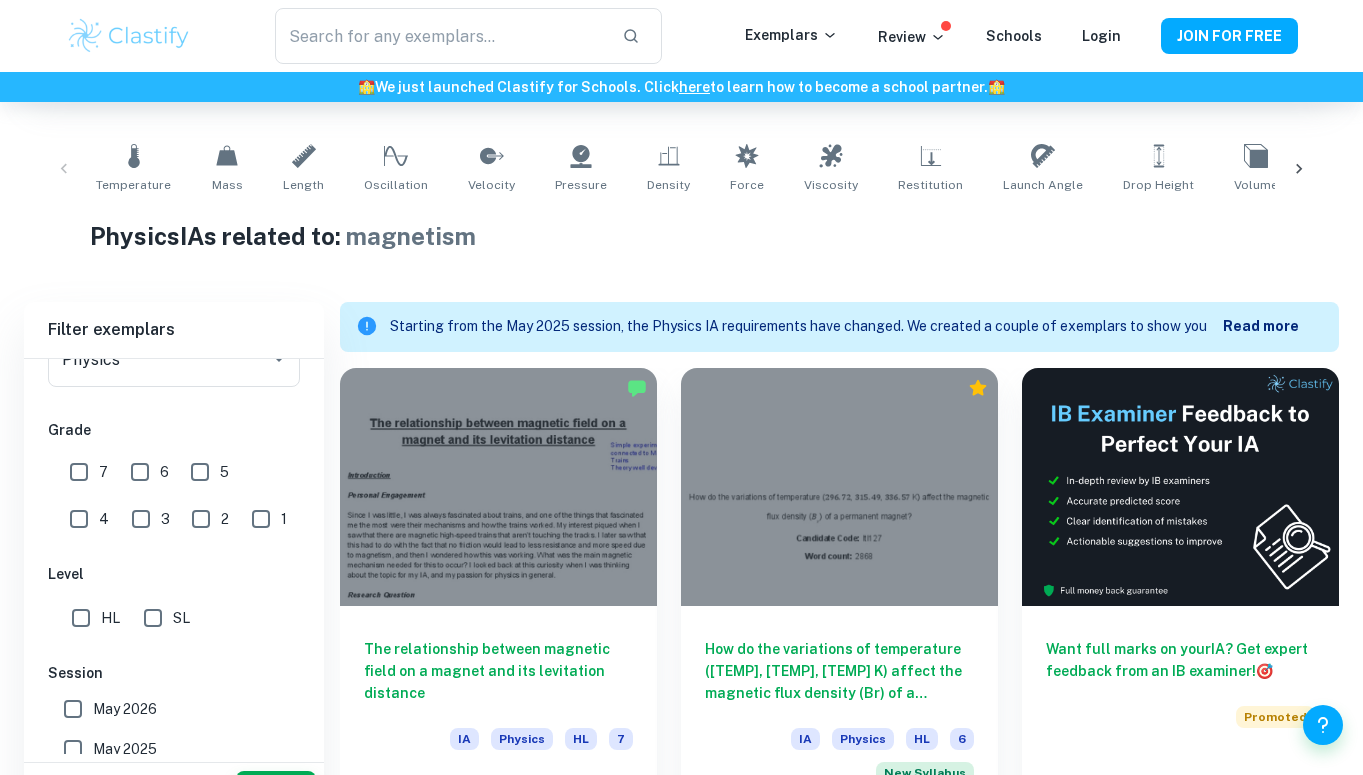 scroll, scrollTop: 421, scrollLeft: 0, axis: vertical 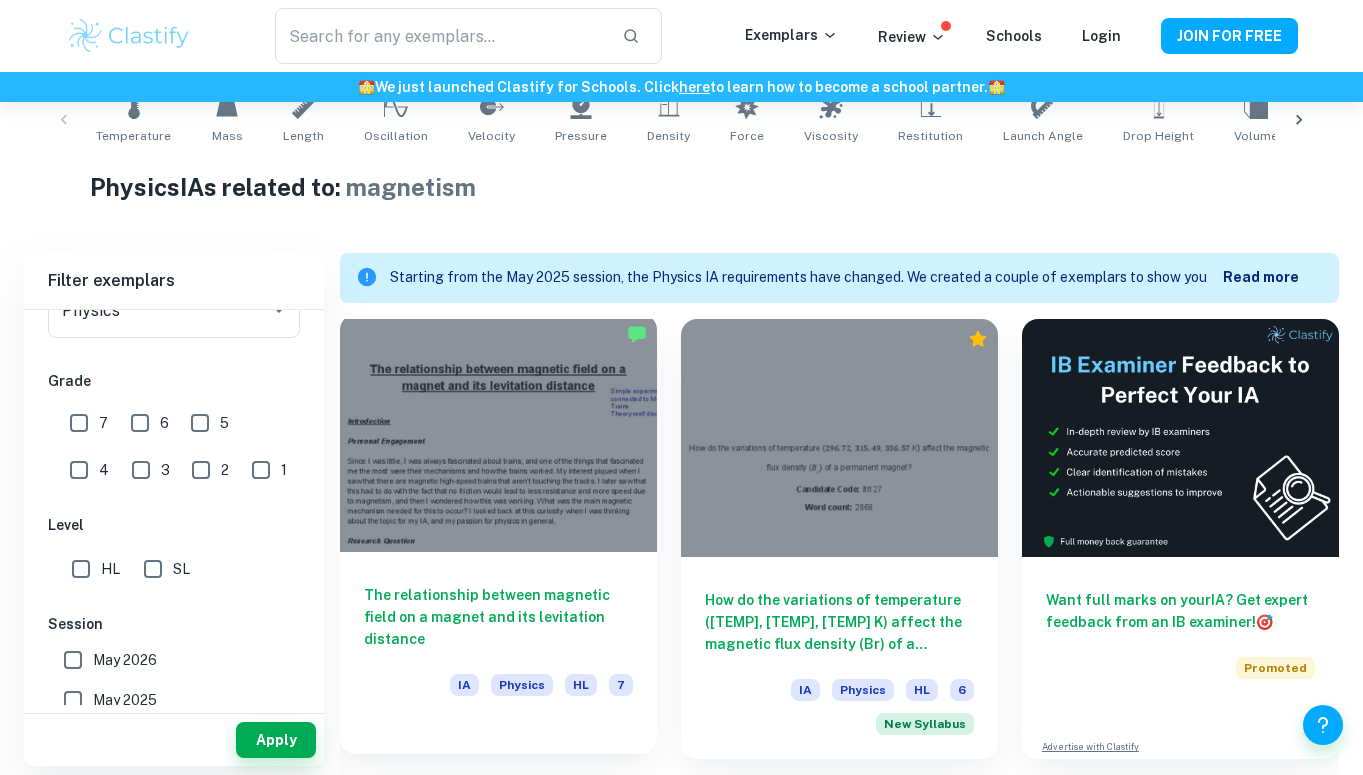 click on "The relationship between magnetic field on a magnet and its levitation distance IA Physics HL 7" at bounding box center (498, 642) 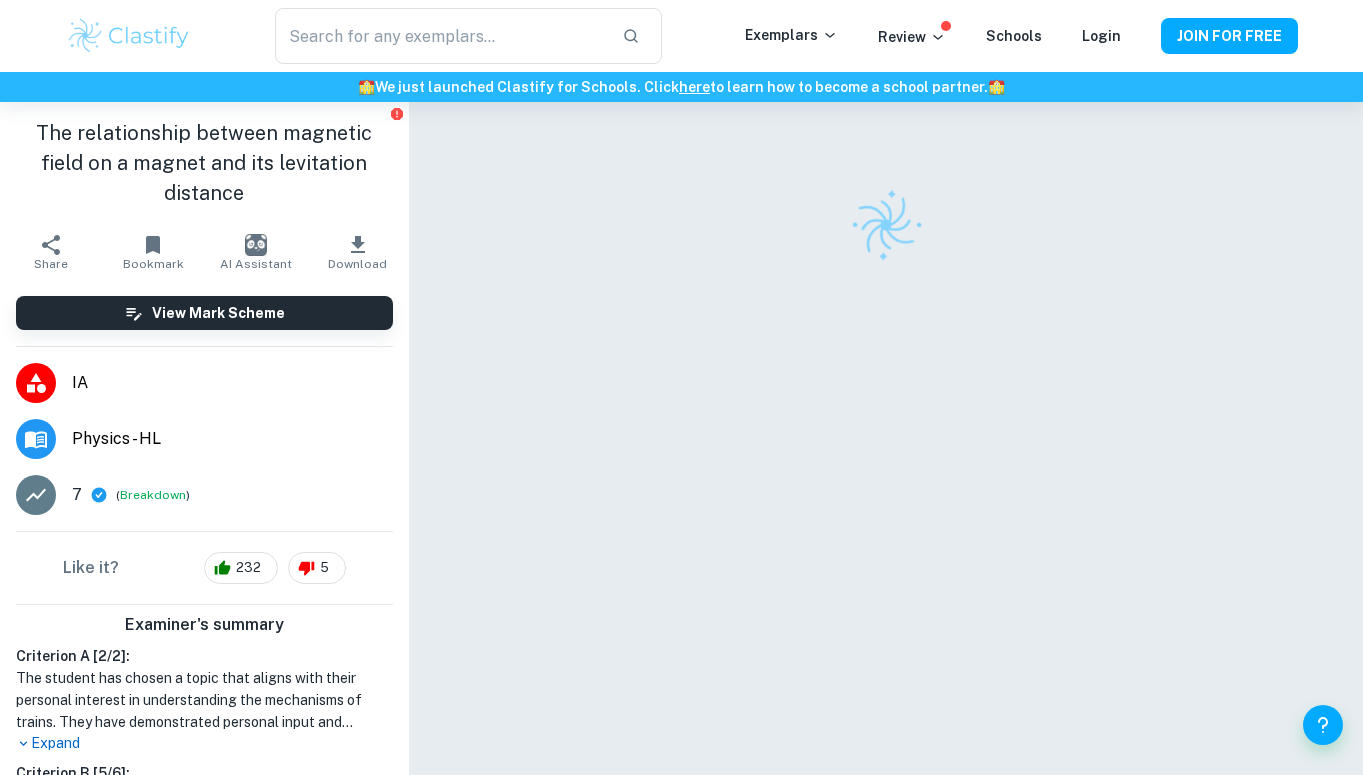 scroll, scrollTop: 4, scrollLeft: 0, axis: vertical 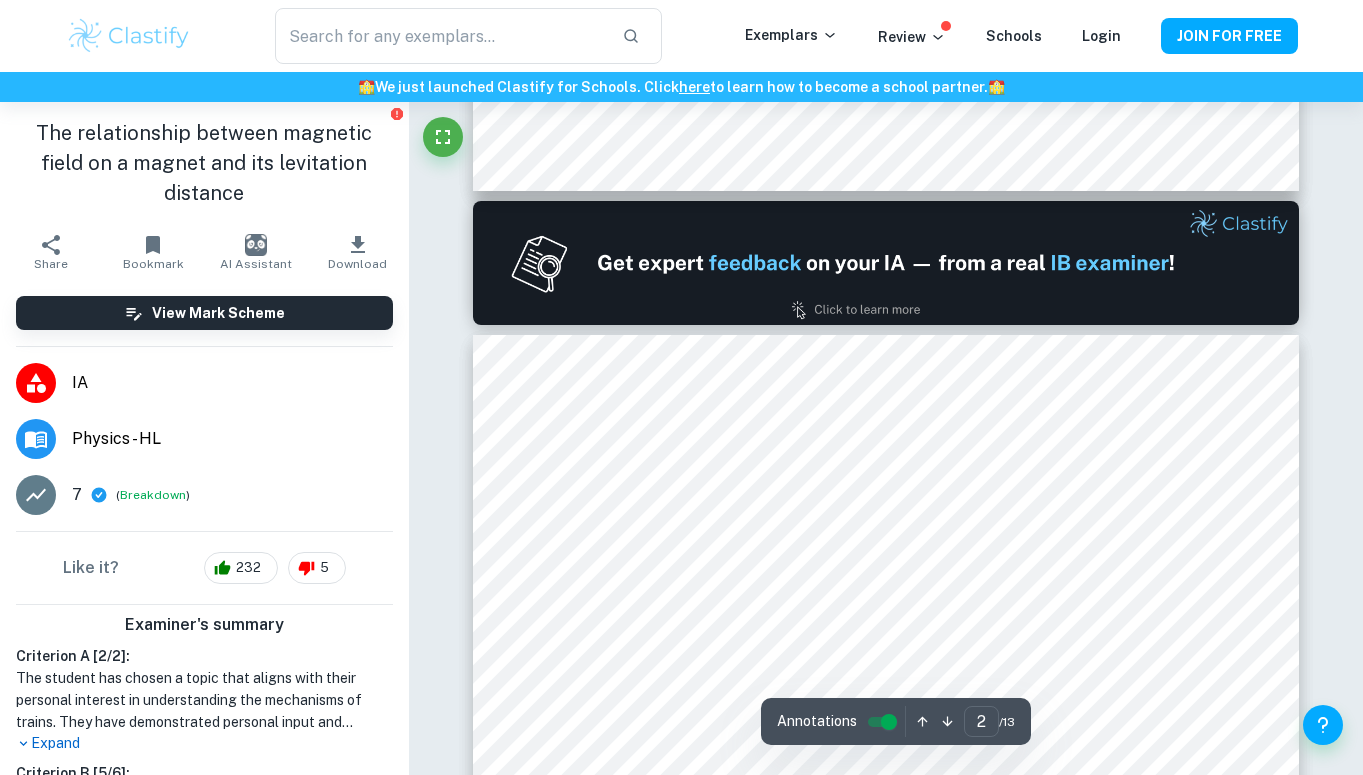 type on "1" 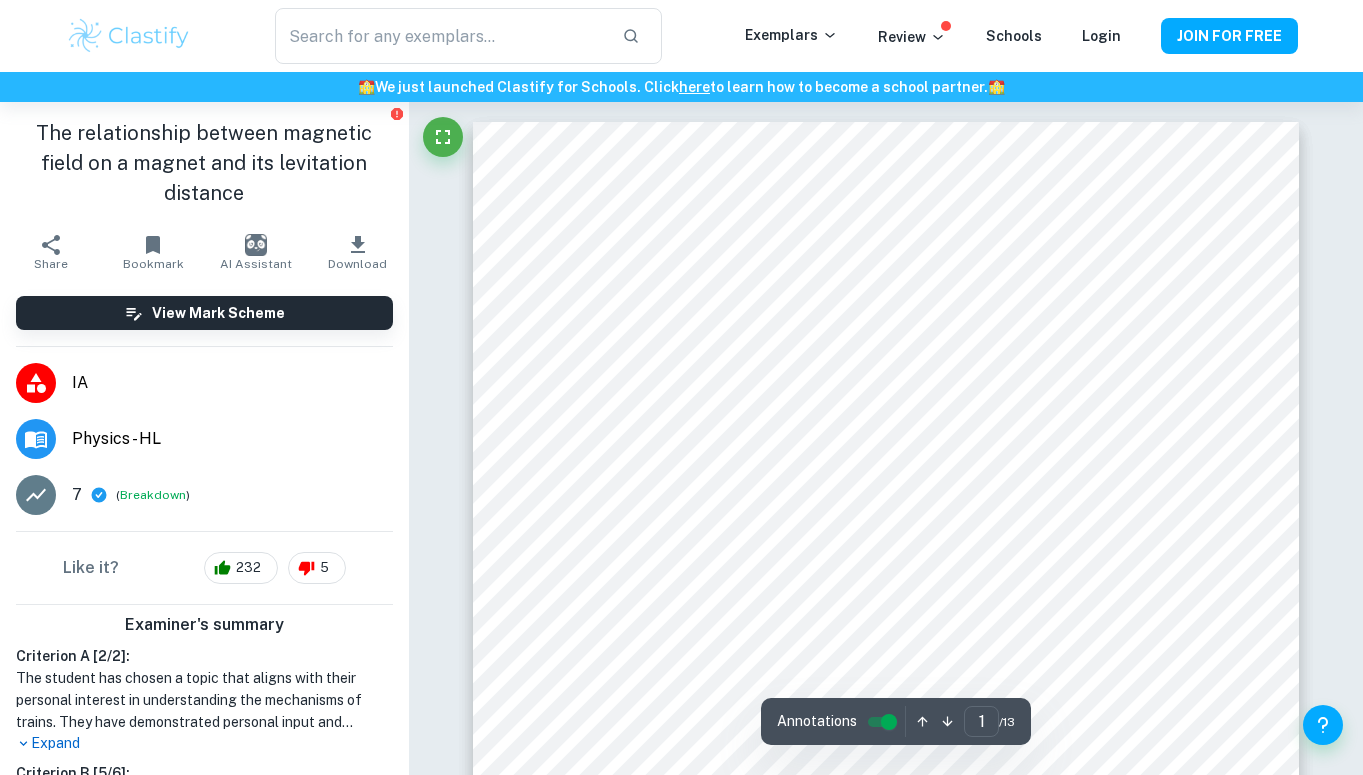 scroll, scrollTop: 41, scrollLeft: 0, axis: vertical 